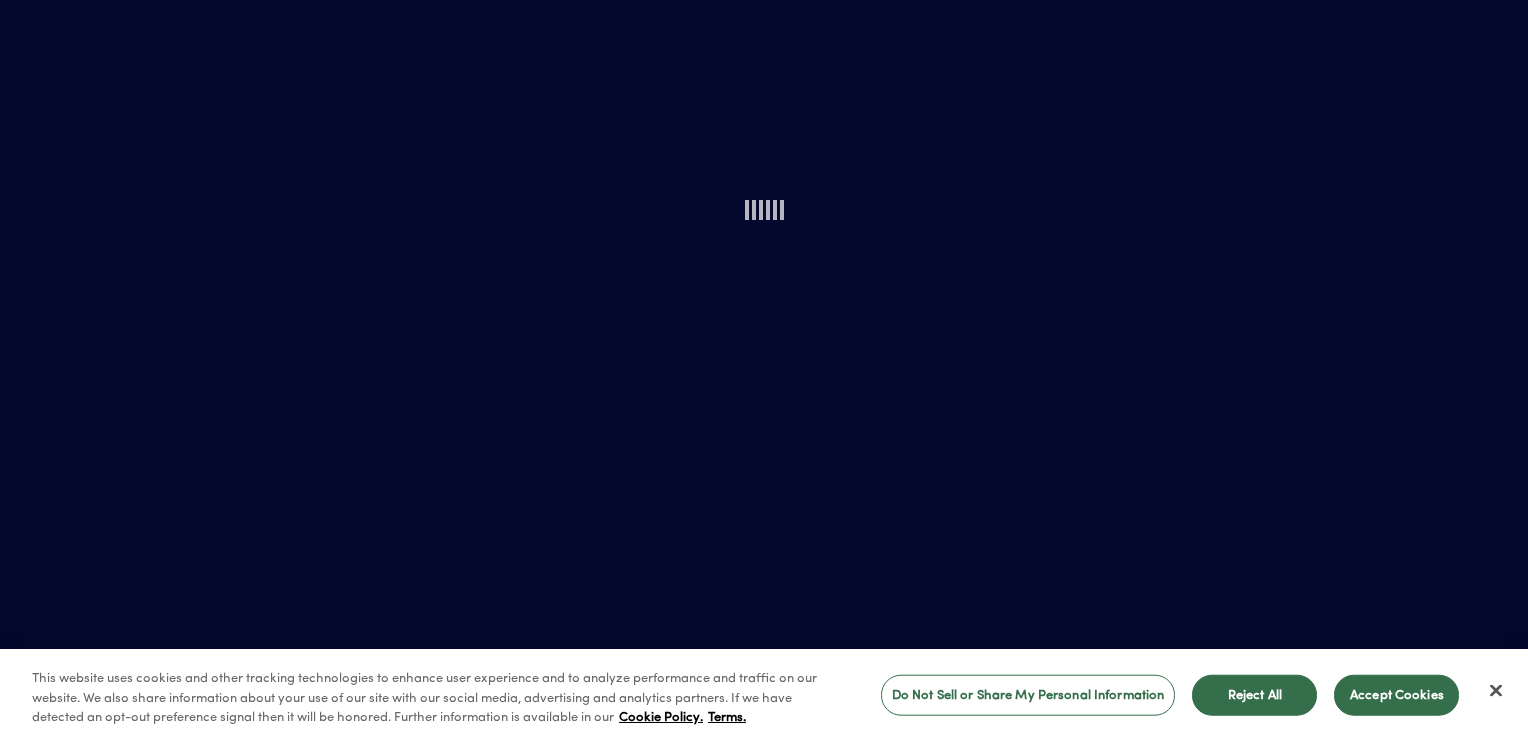 scroll, scrollTop: 0, scrollLeft: 0, axis: both 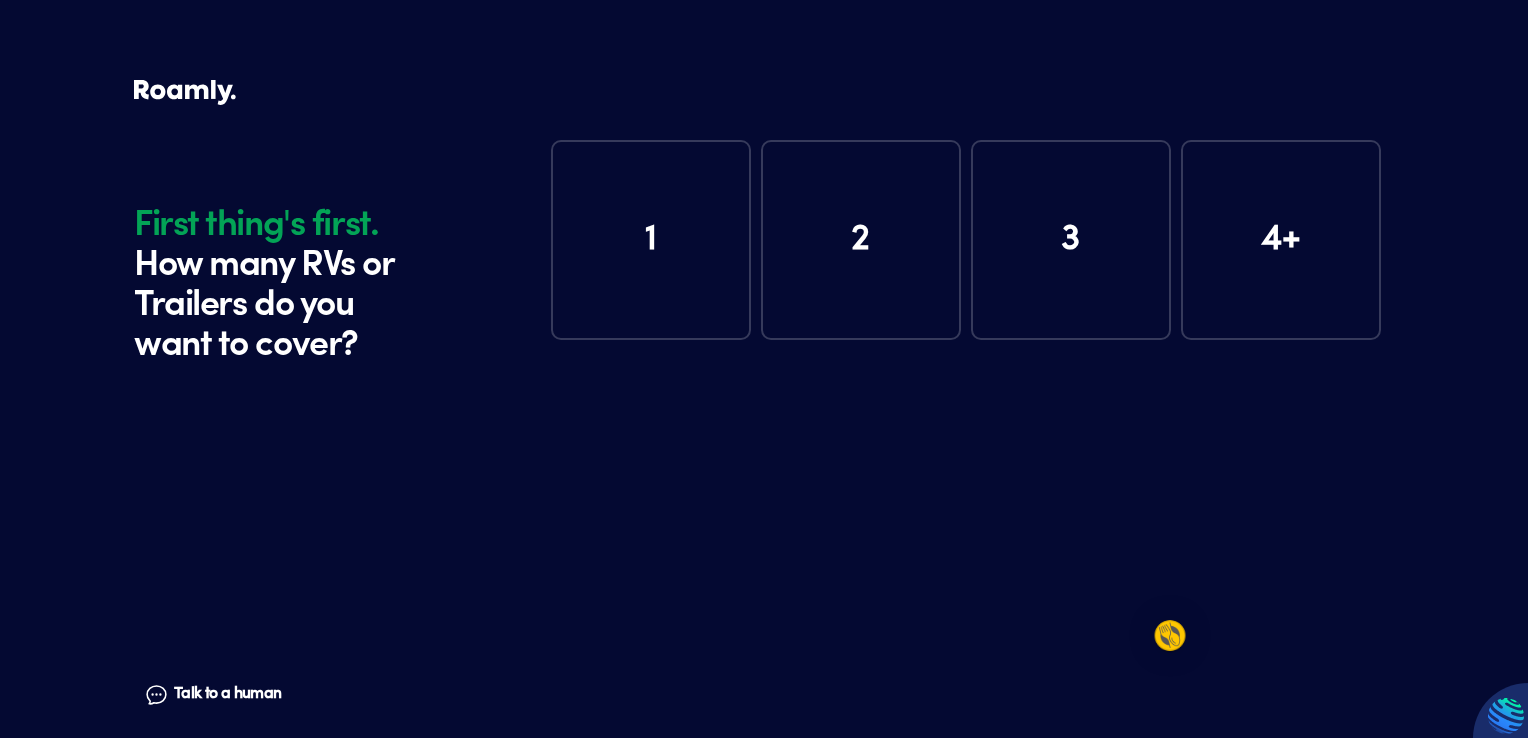 click on "1" at bounding box center [651, 240] 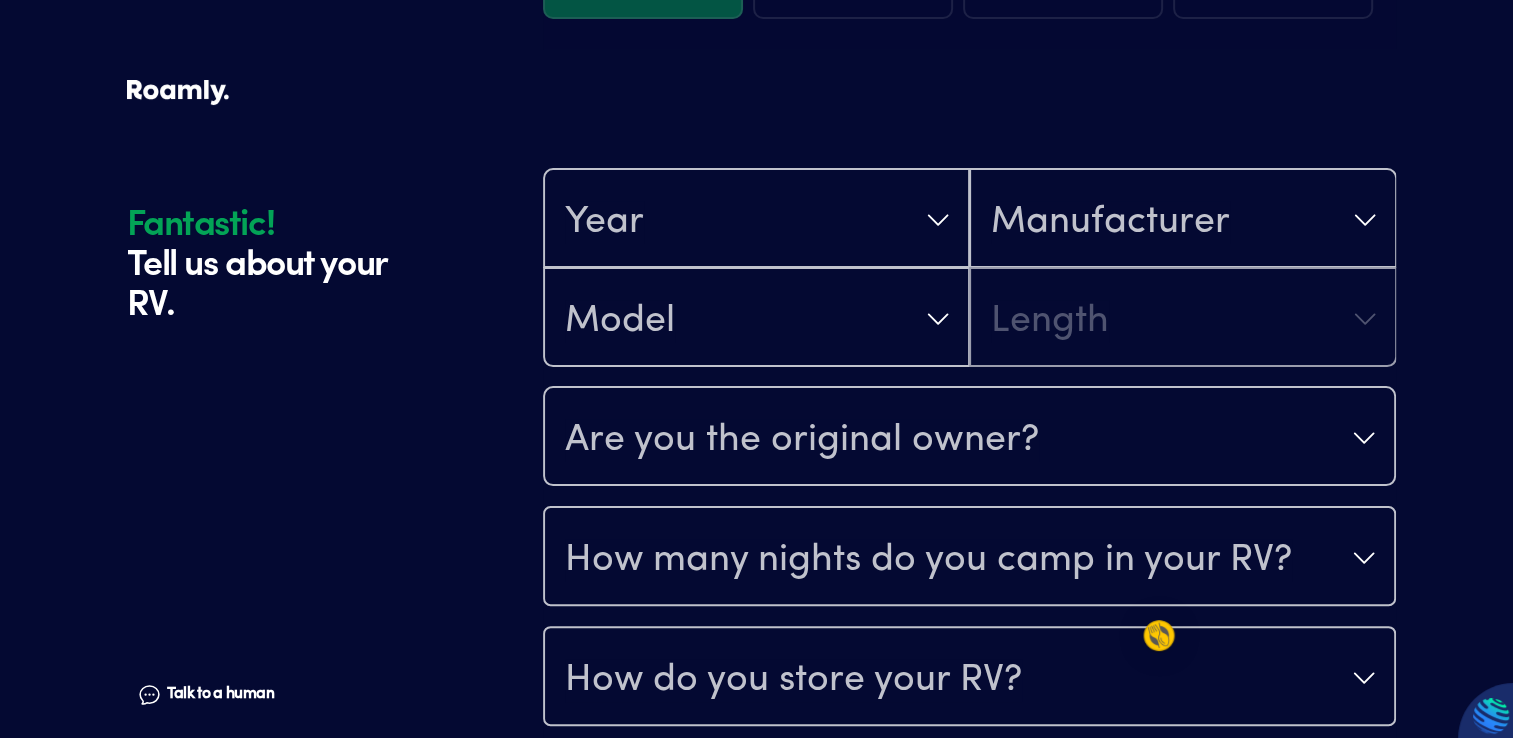 scroll, scrollTop: 390, scrollLeft: 0, axis: vertical 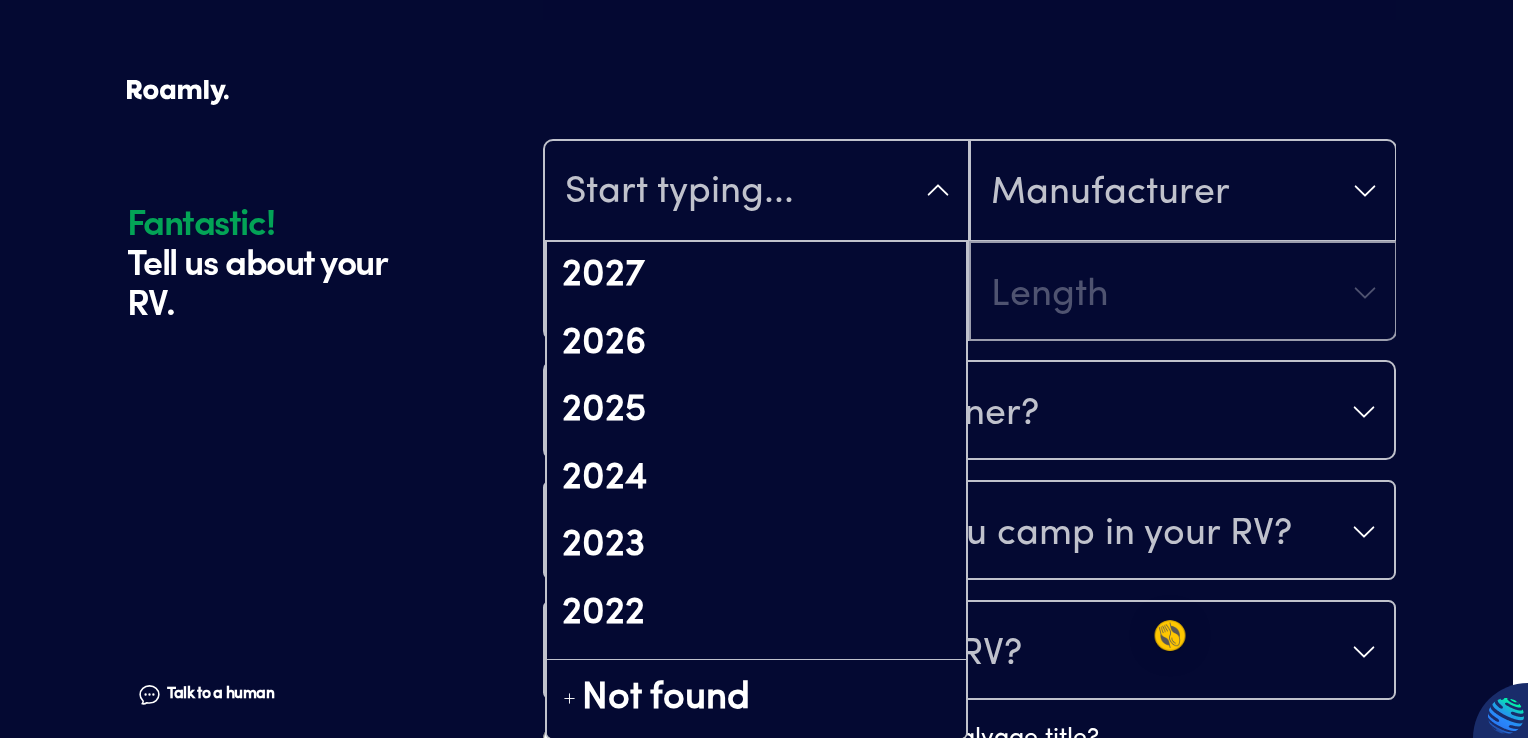 click at bounding box center (756, 192) 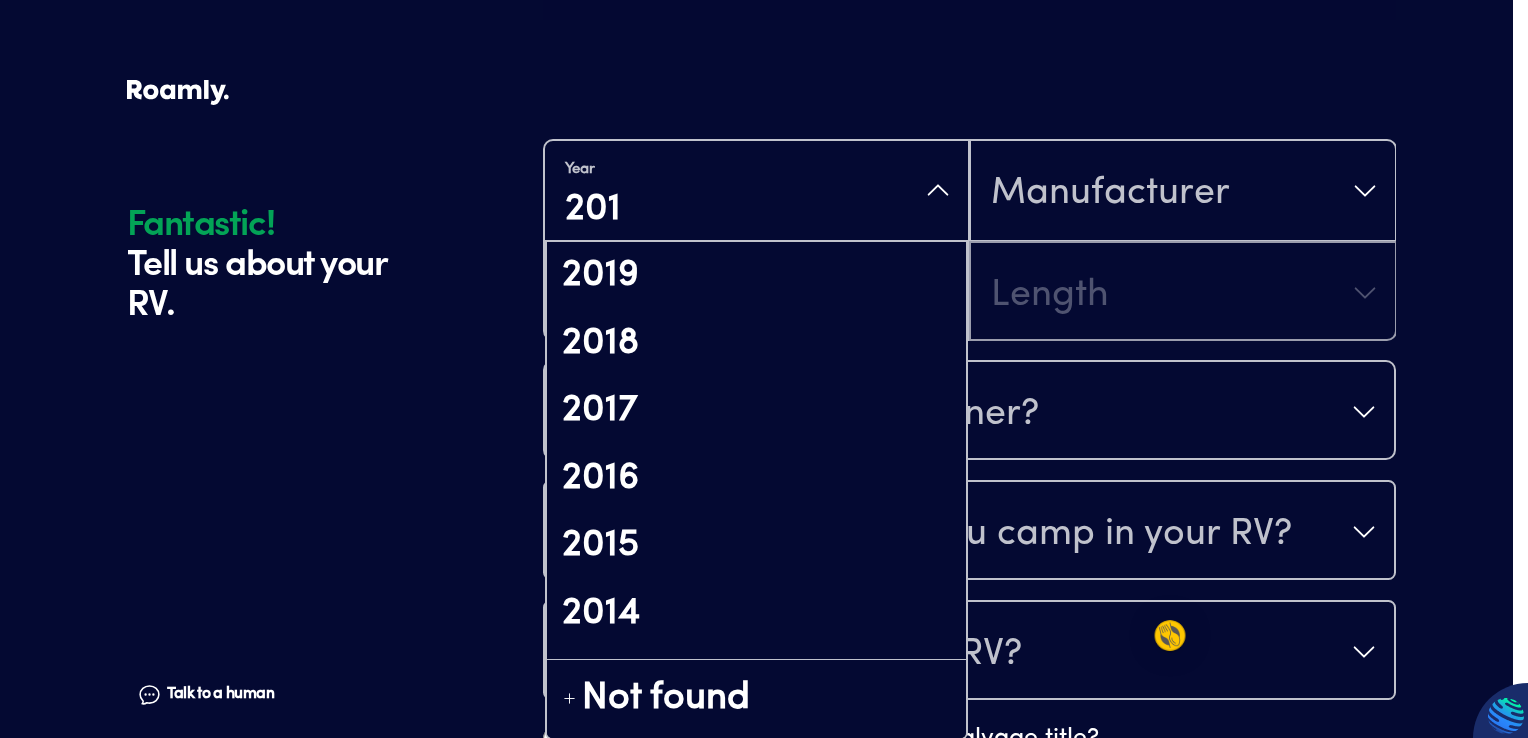 type on "2018" 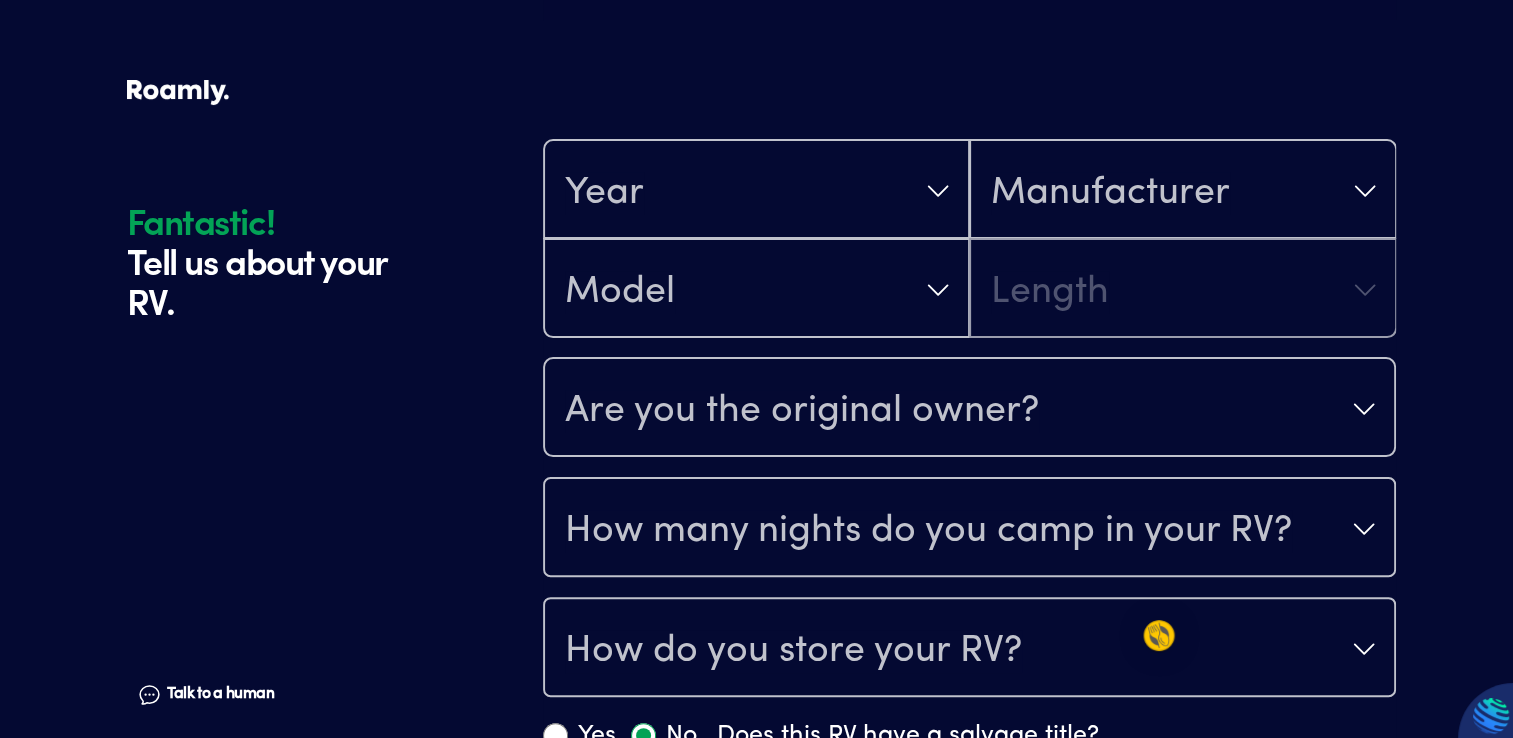 click on "Year Manufacturer" at bounding box center (969, 189) 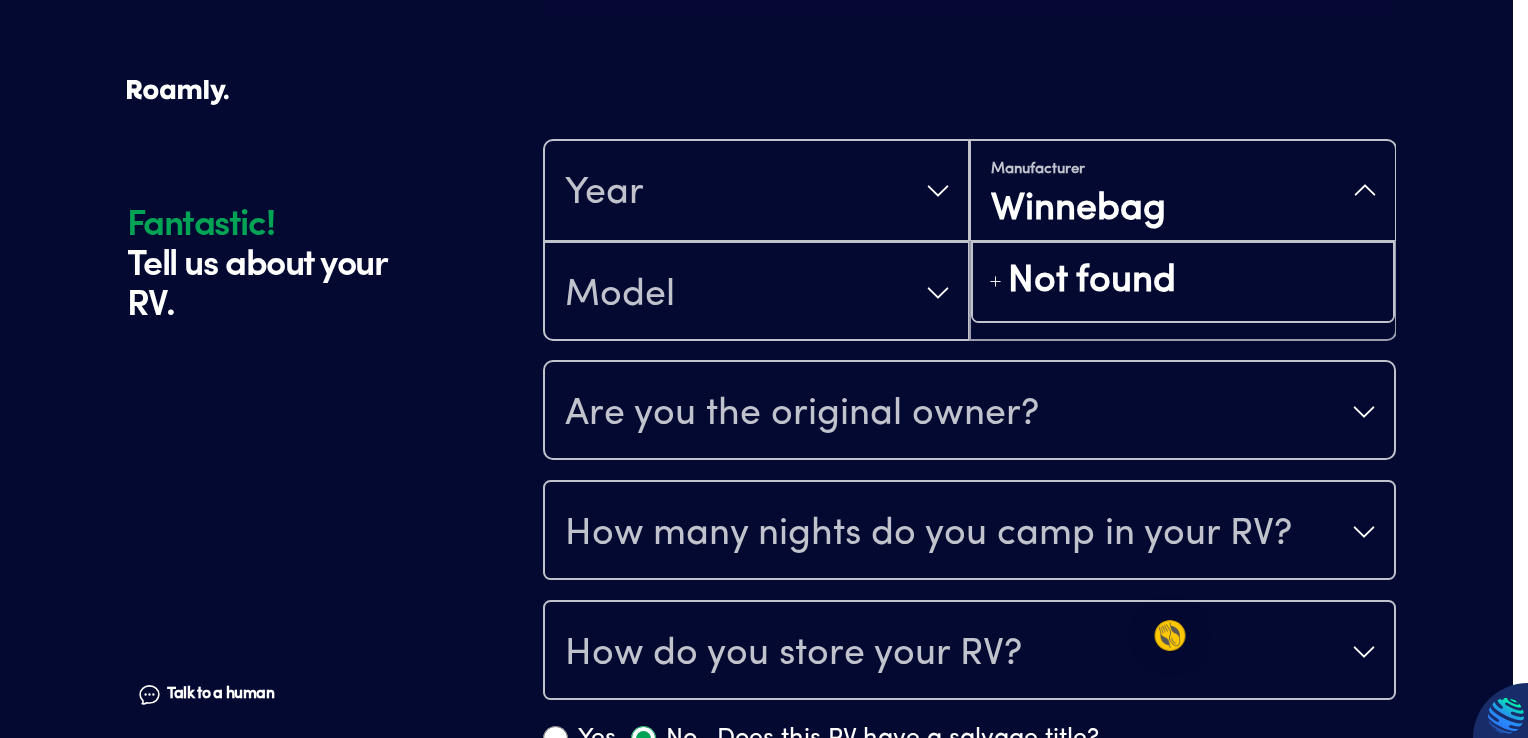 type on "Winnebago" 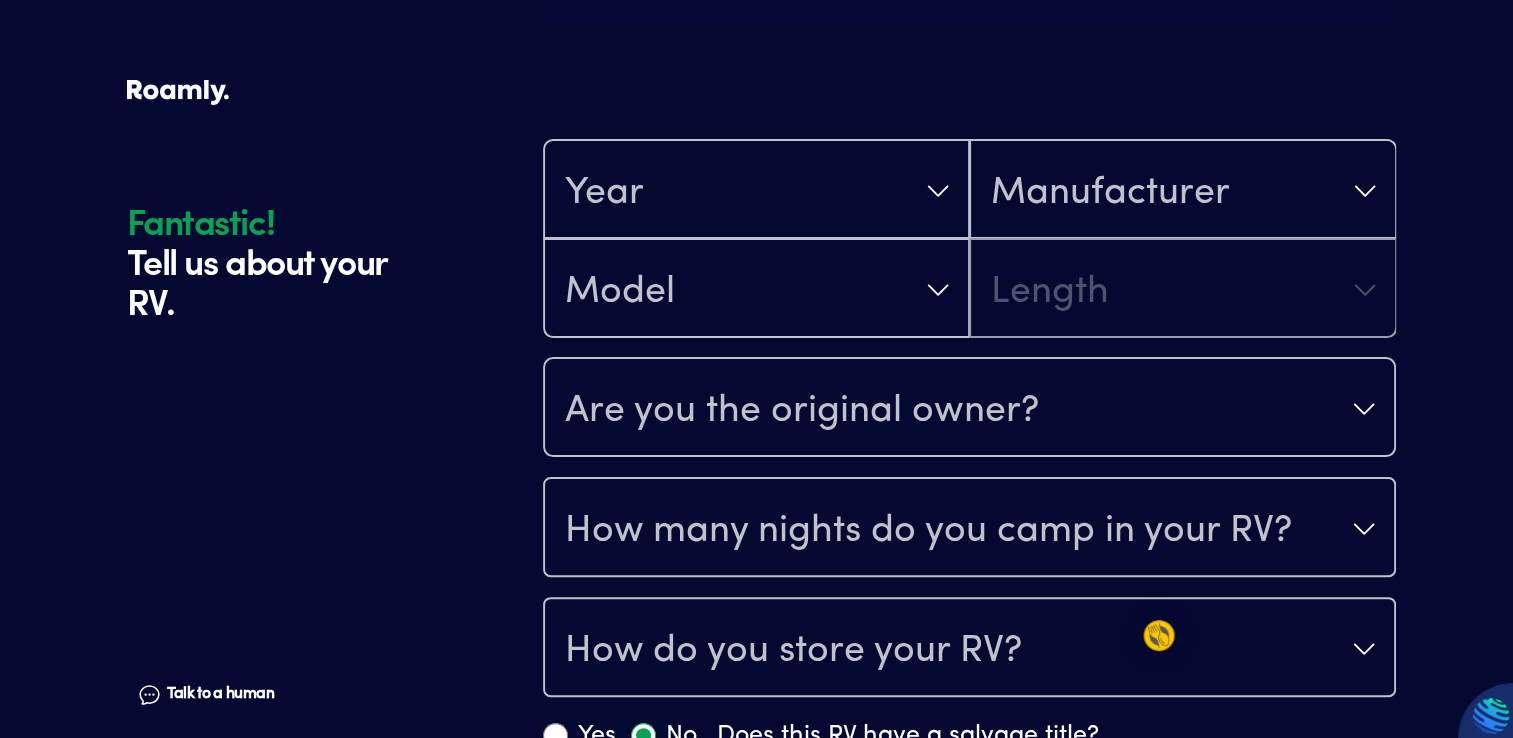 click on "Year Manufacturer Model Length" at bounding box center [969, 239] 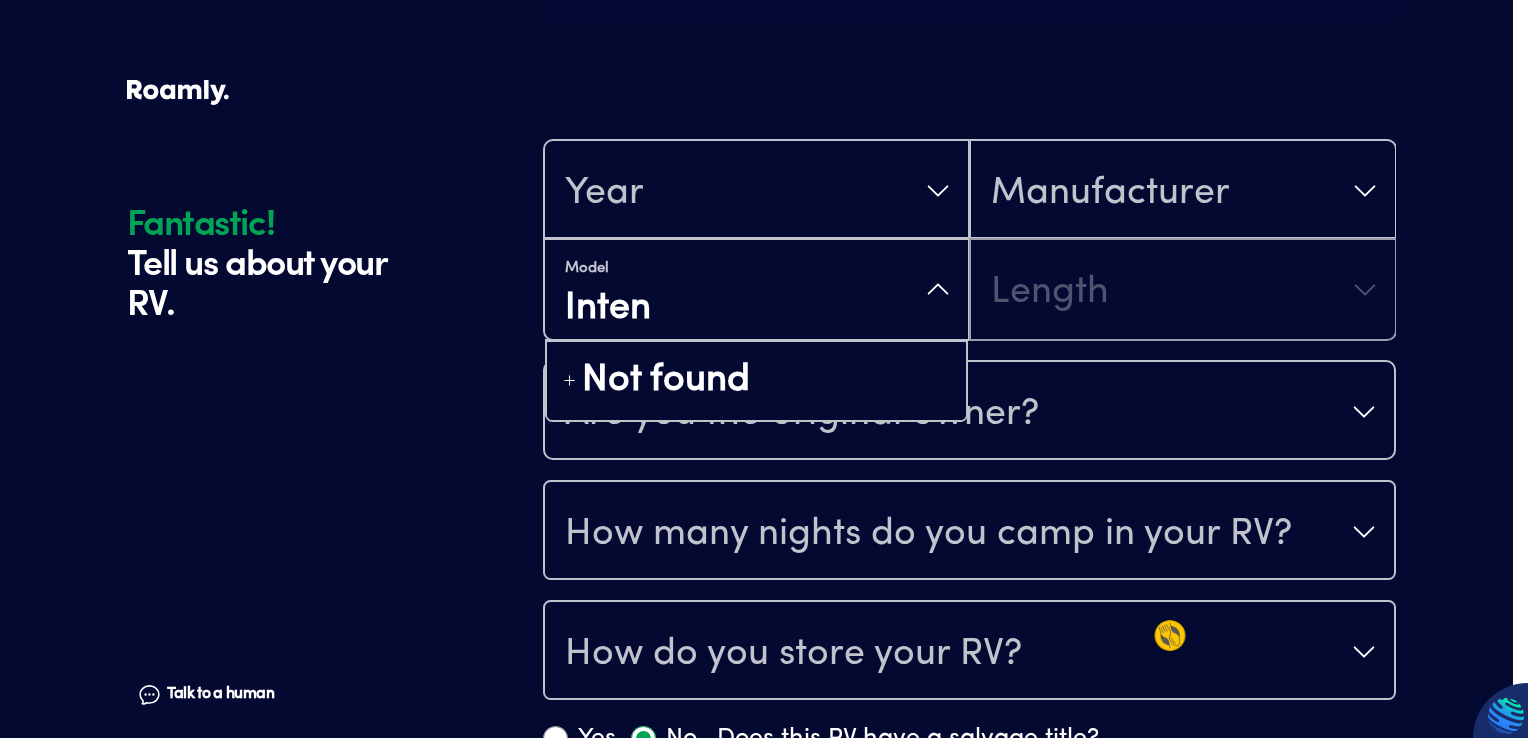 type on "Intent" 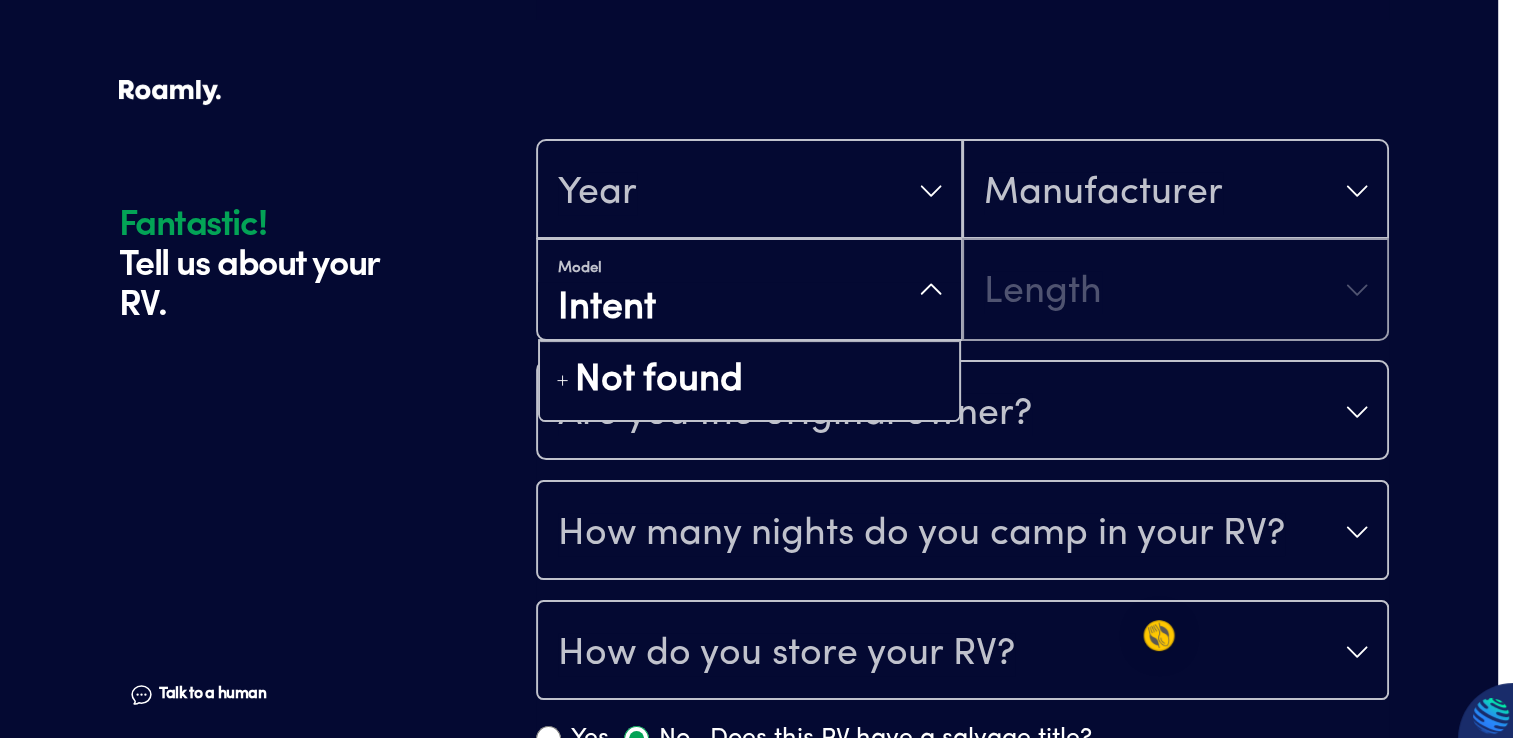 click on "Model Intent Not found Length" at bounding box center (962, 290) 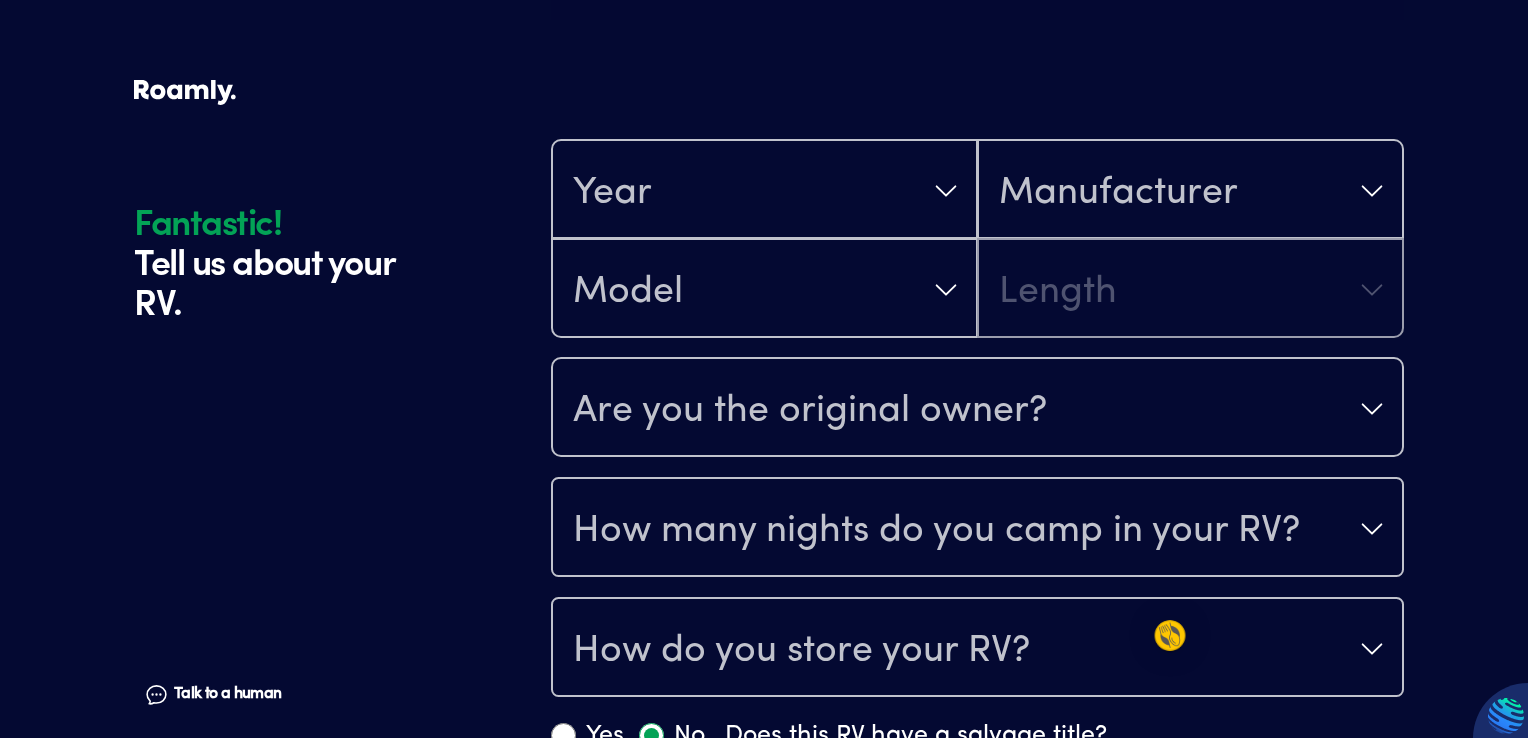 click on "Are you the original owner?" at bounding box center [977, 409] 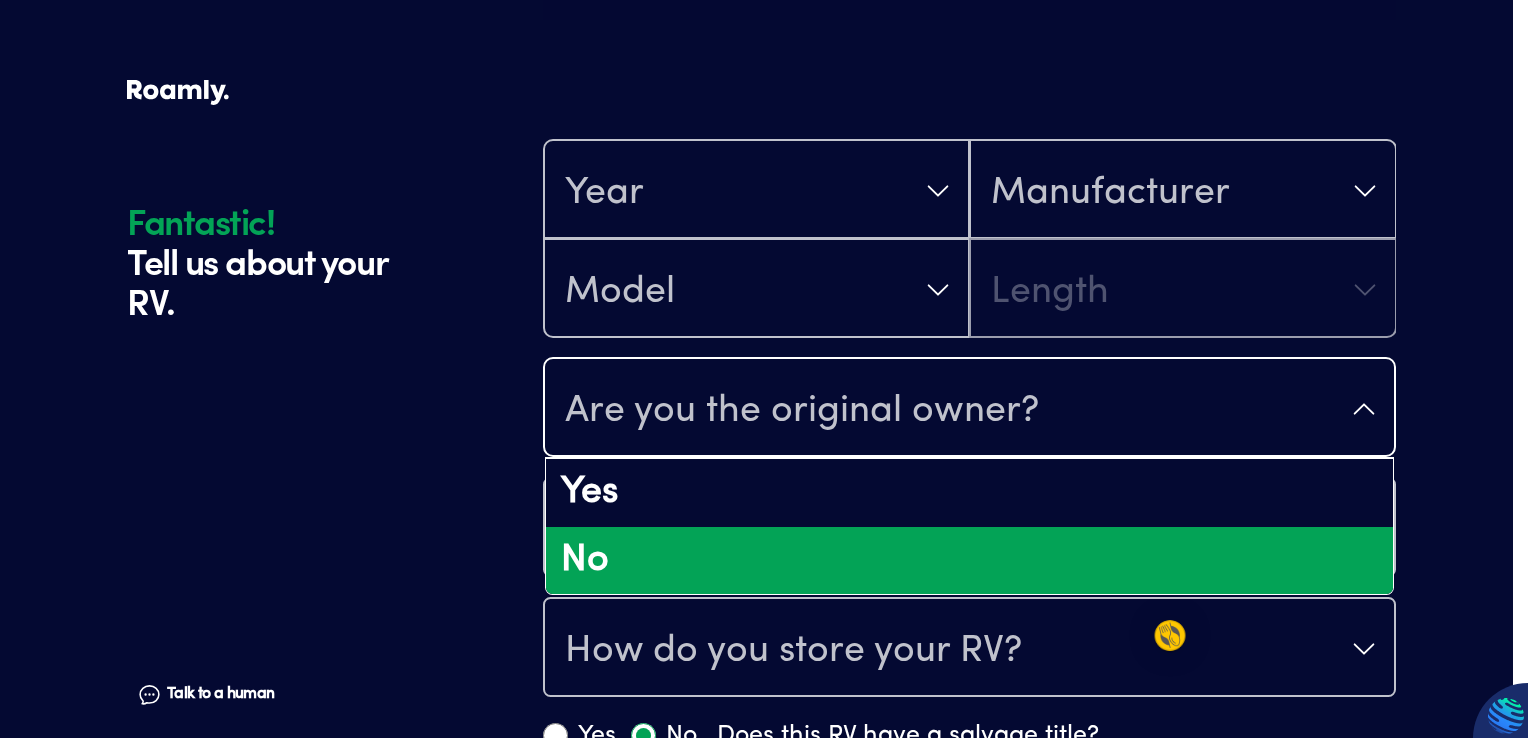 click on "No" at bounding box center (969, 561) 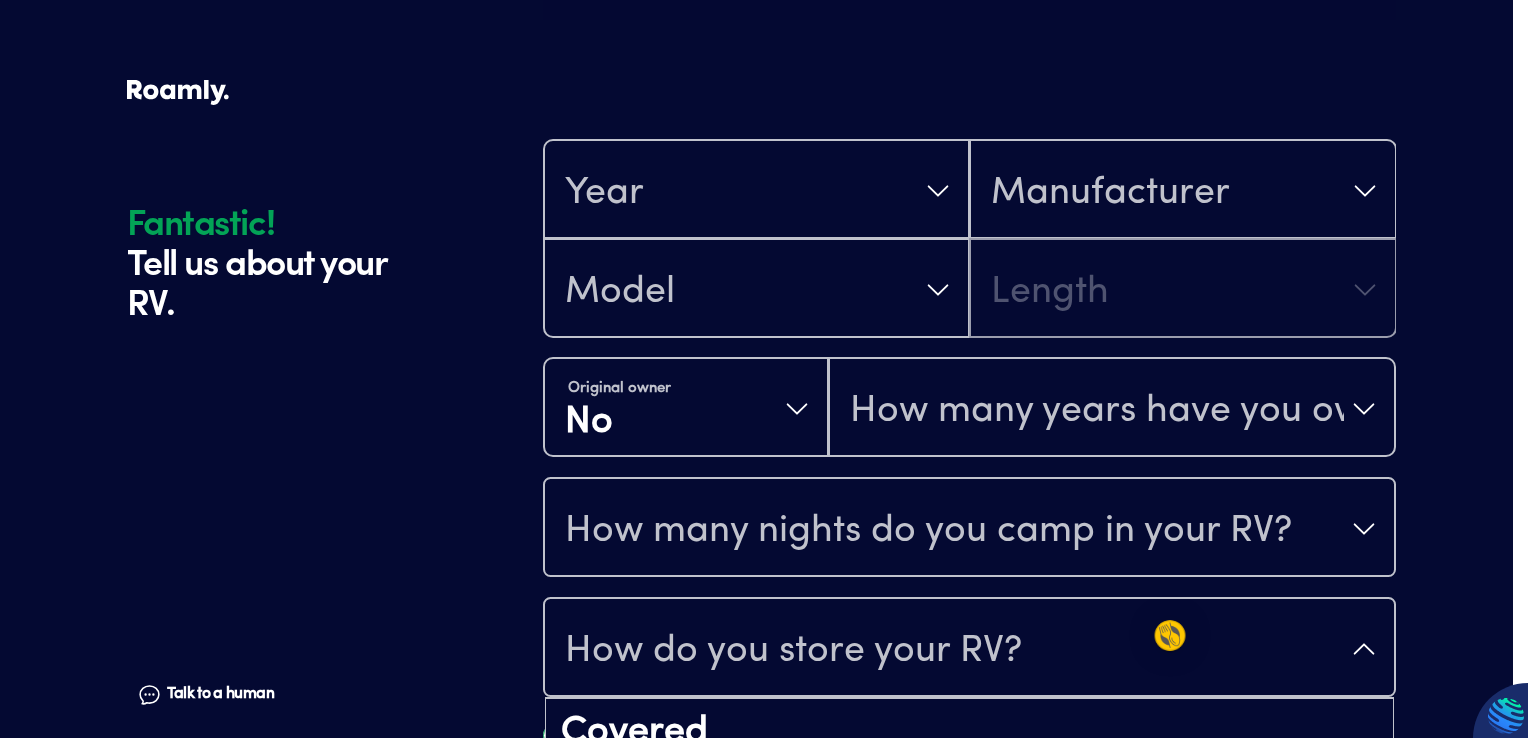 click on "How do you store your RV?" at bounding box center [969, 649] 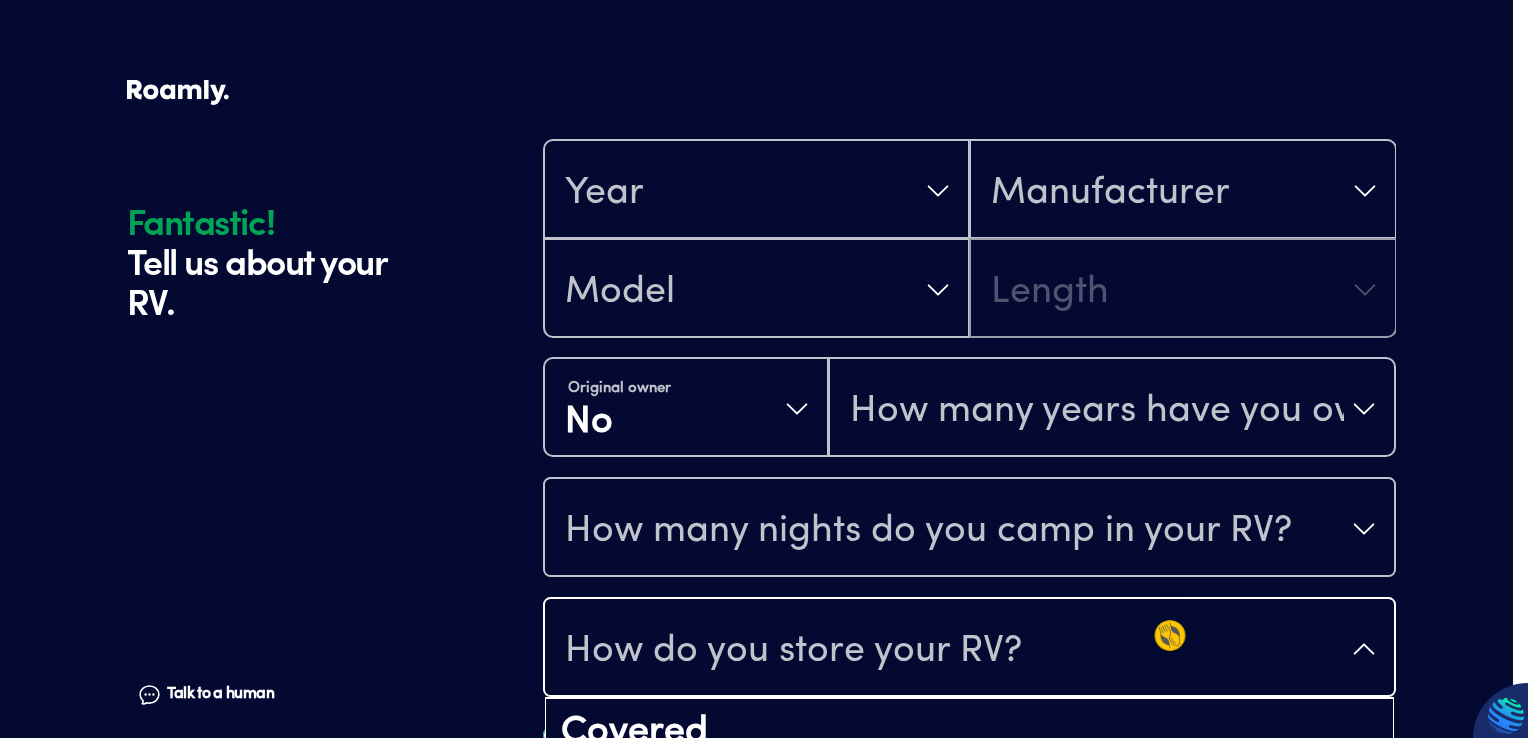 drag, startPoint x: 1527, startPoint y: 342, endPoint x: 1529, endPoint y: 451, distance: 109.01835 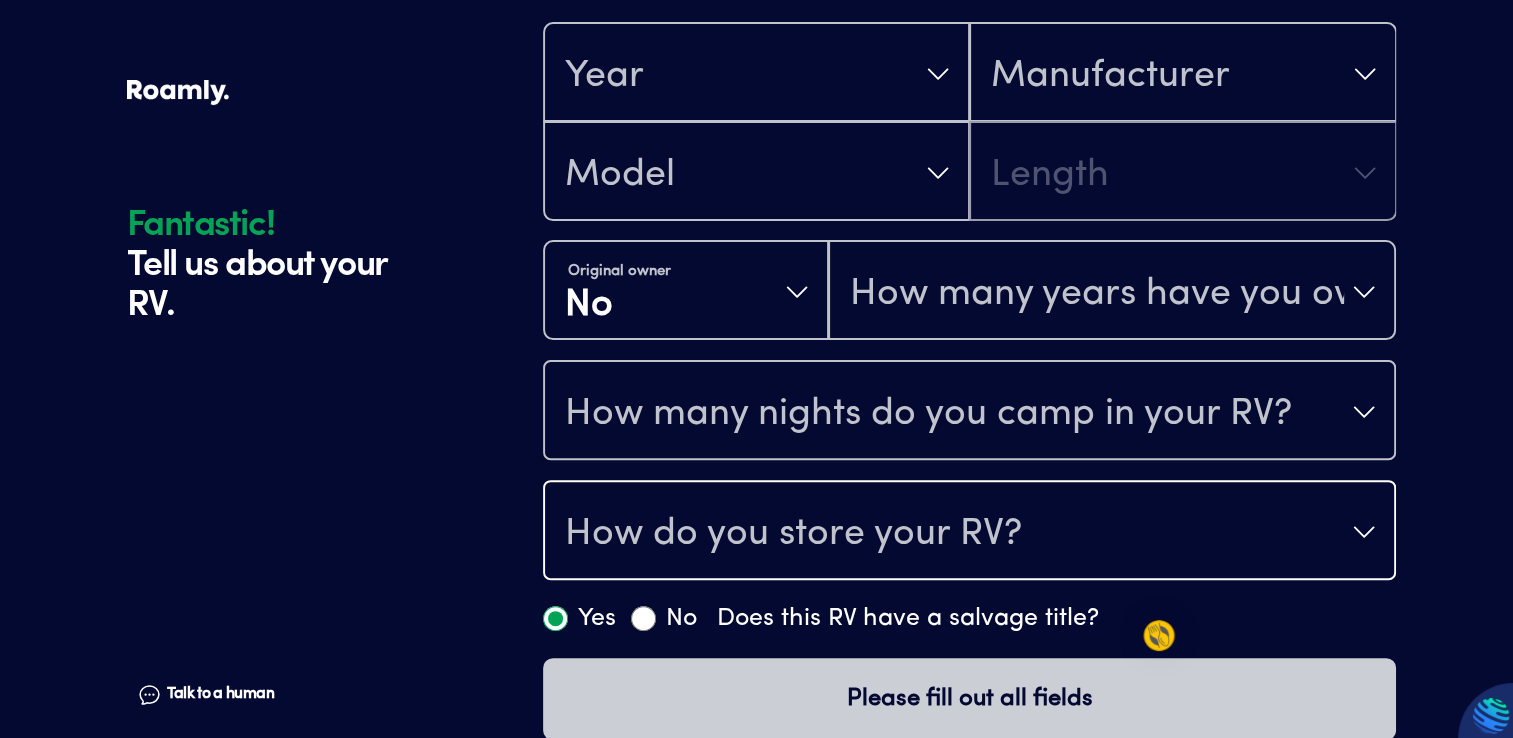 scroll, scrollTop: 538, scrollLeft: 0, axis: vertical 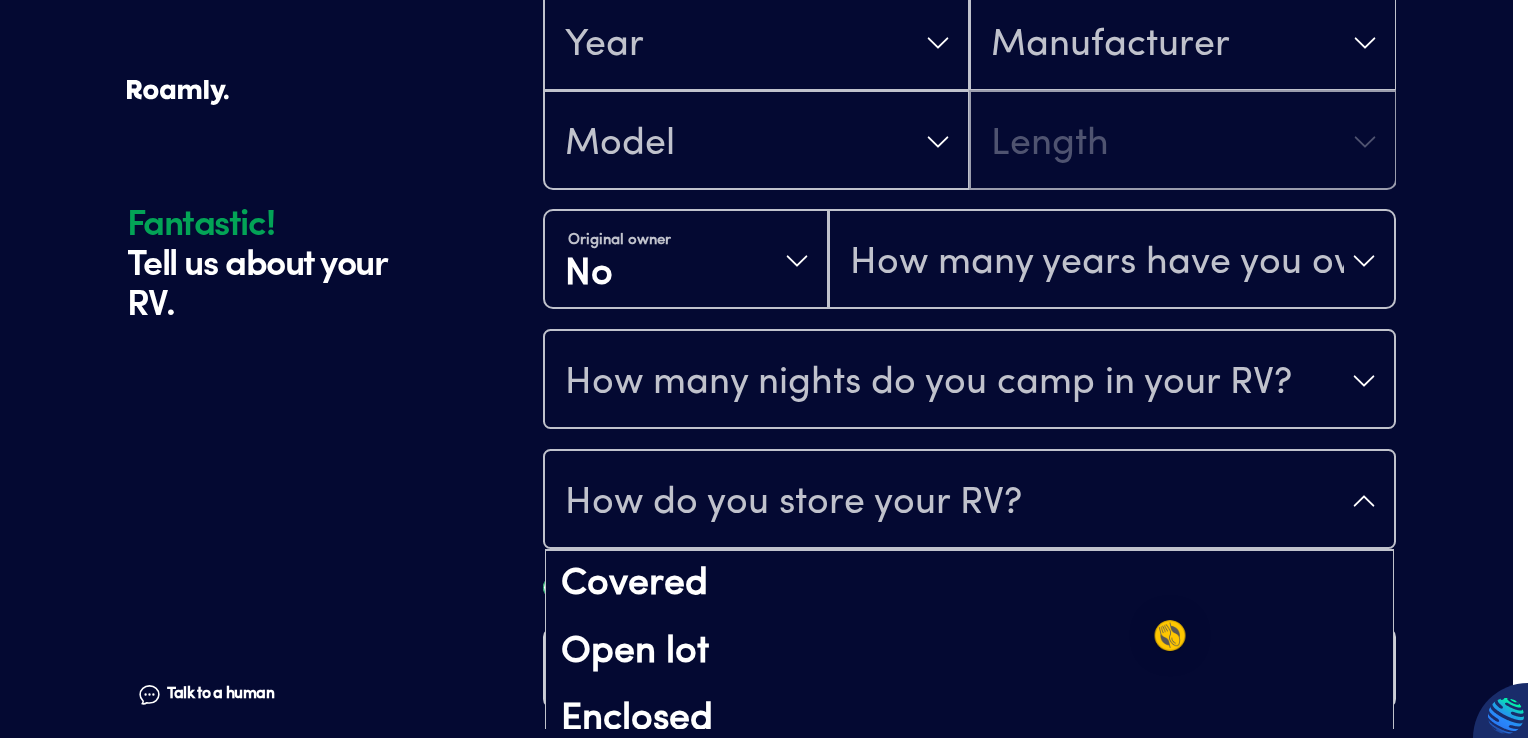 click on "How do you store your RV?" at bounding box center (969, 501) 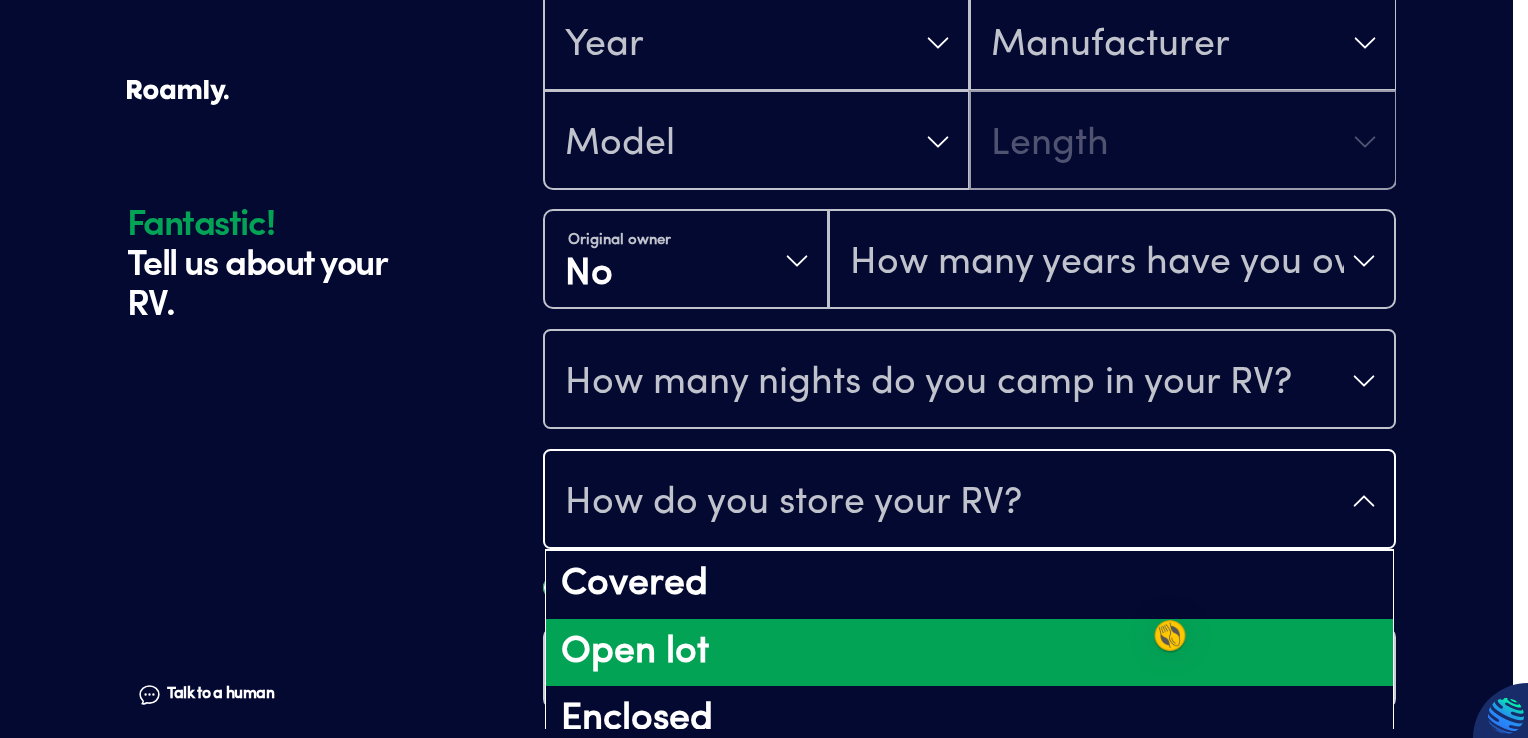 click on "Open lot" at bounding box center (969, 653) 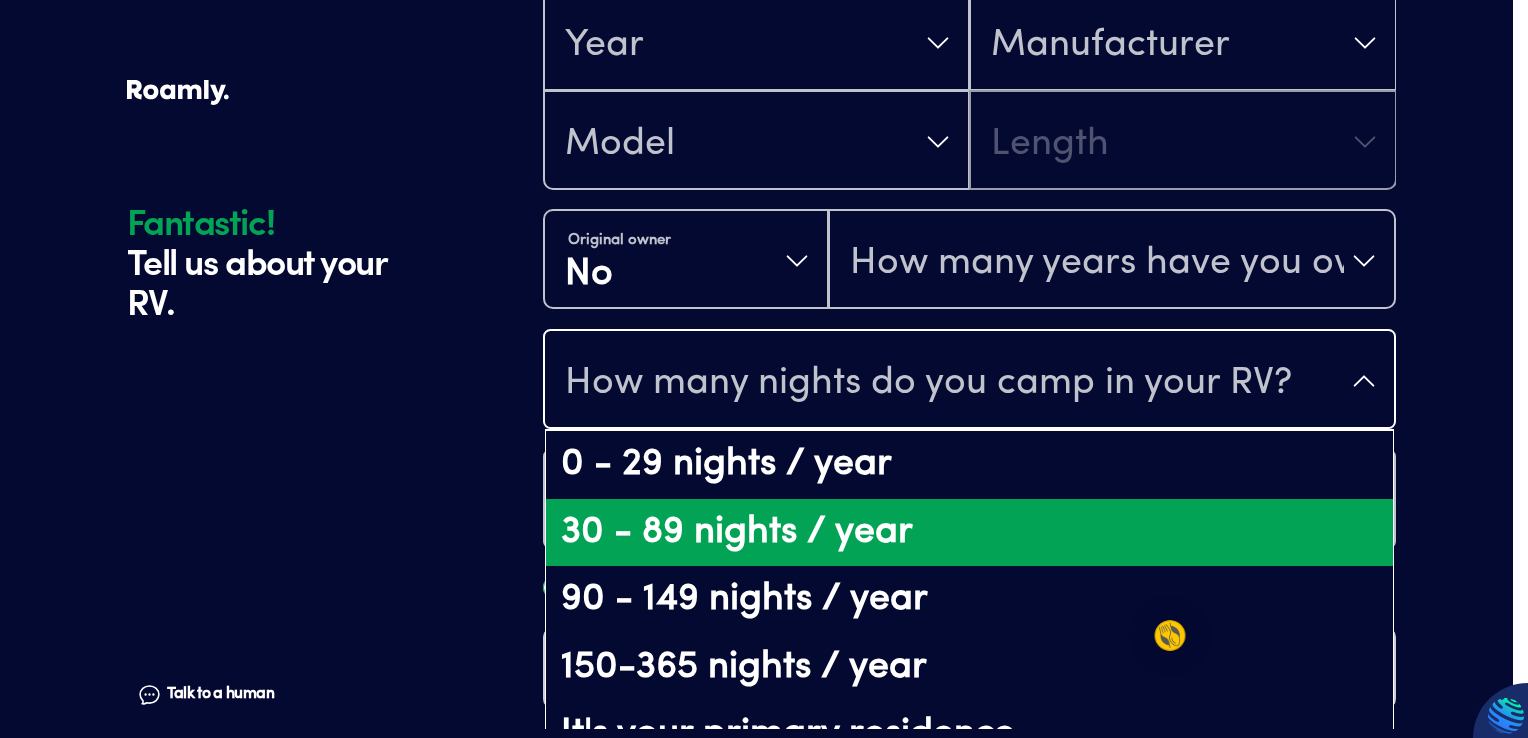 click on "30 - 89 nights / year" at bounding box center [969, 533] 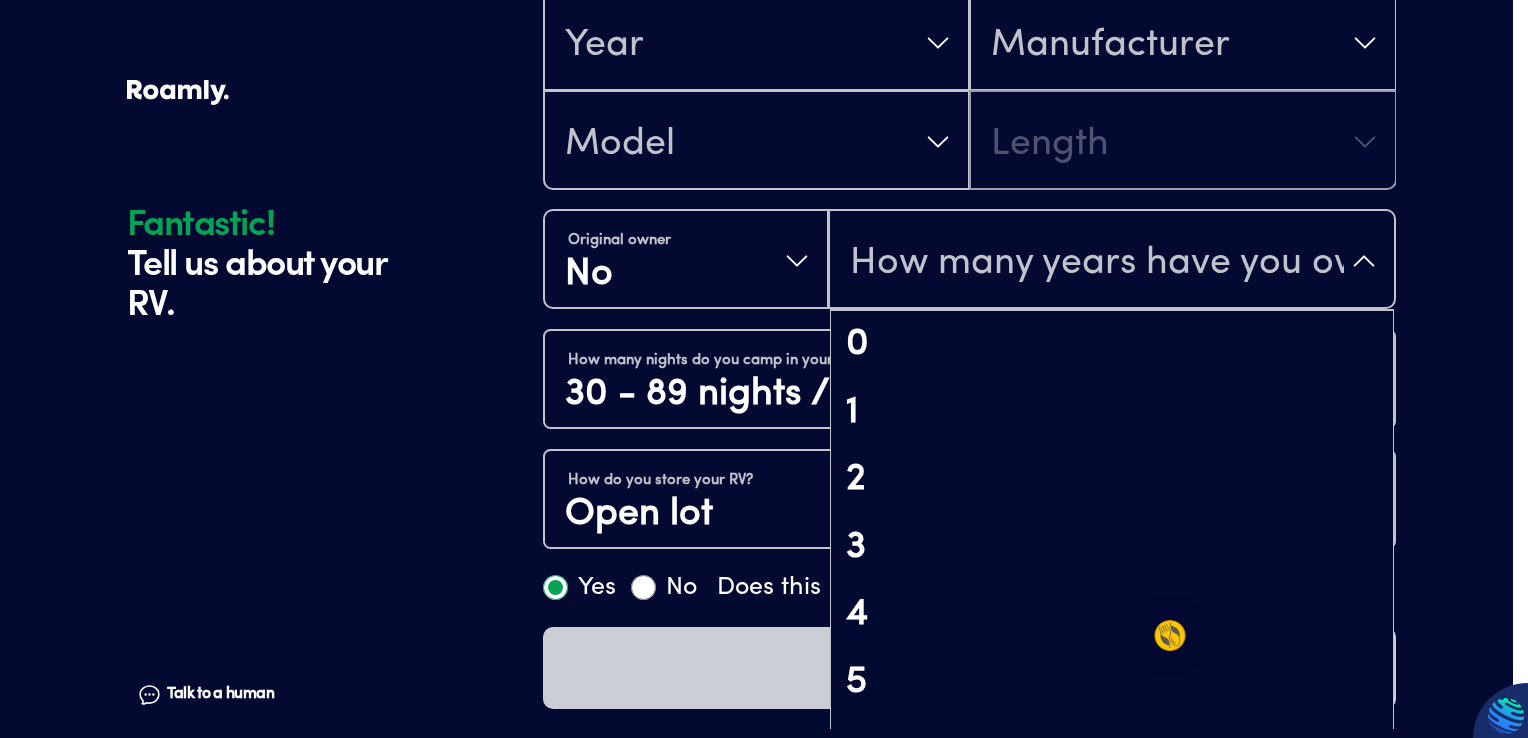 click on "How many years have you owned it?" at bounding box center [1112, 261] 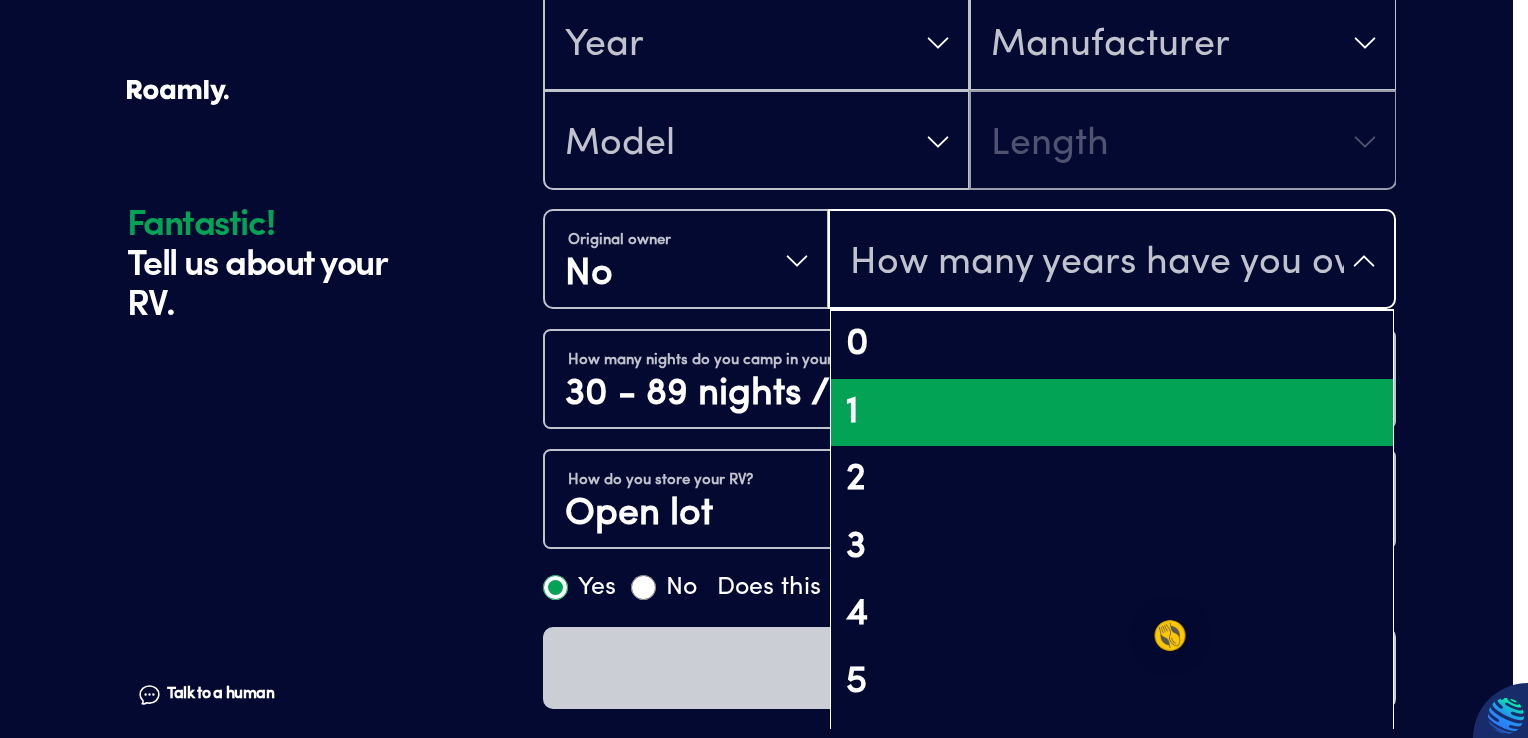 click on "1" at bounding box center (1112, 413) 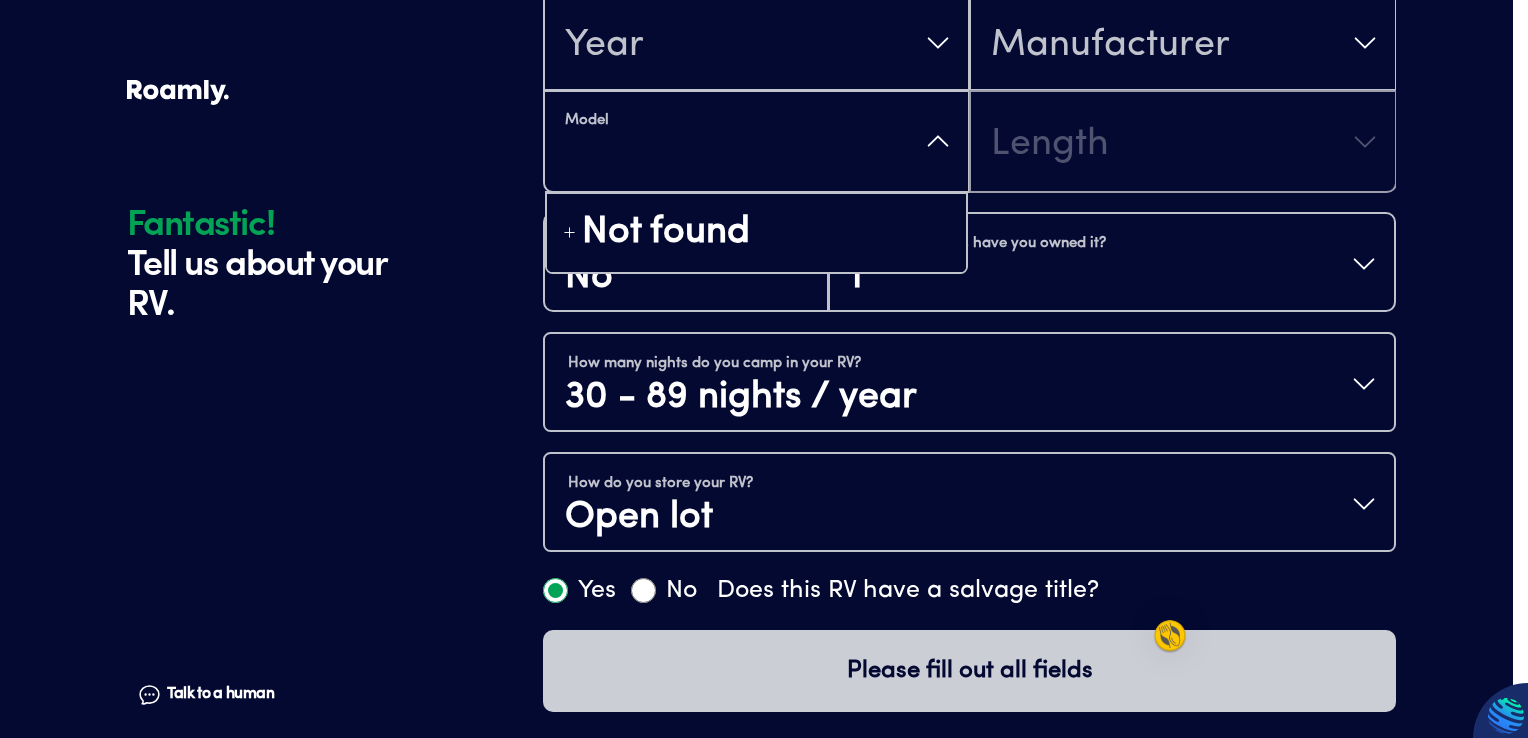 click at bounding box center [756, 161] 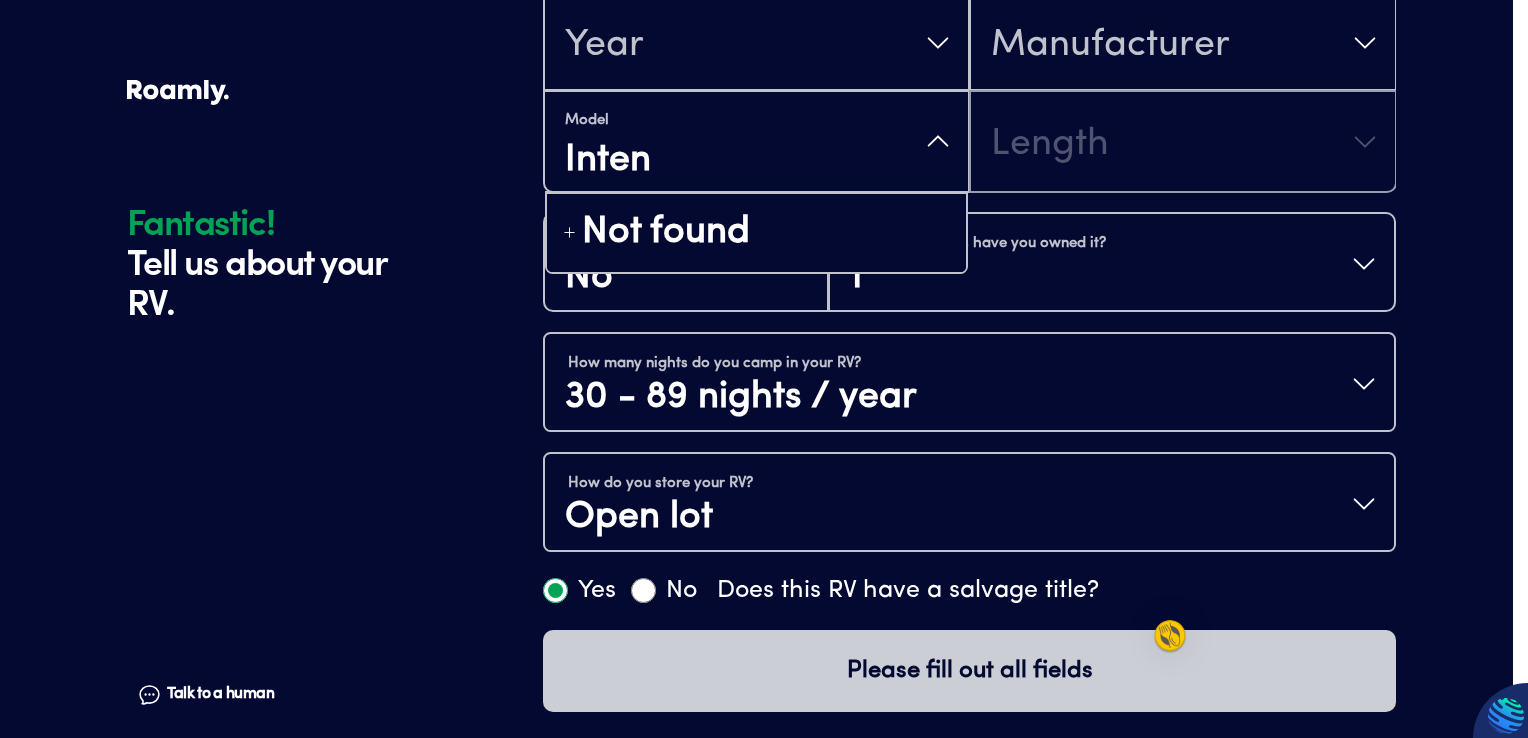 type on "Intent" 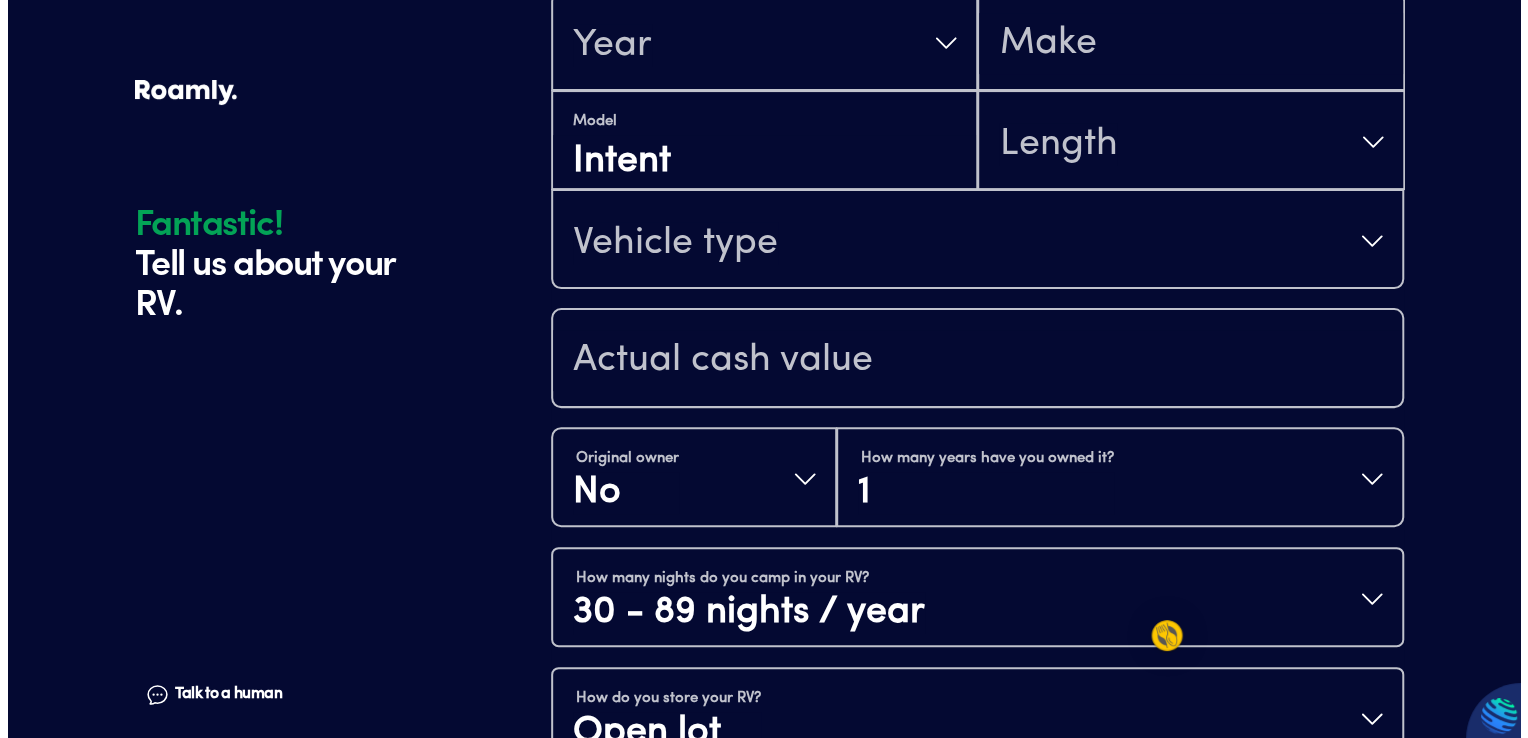 scroll, scrollTop: 0, scrollLeft: 0, axis: both 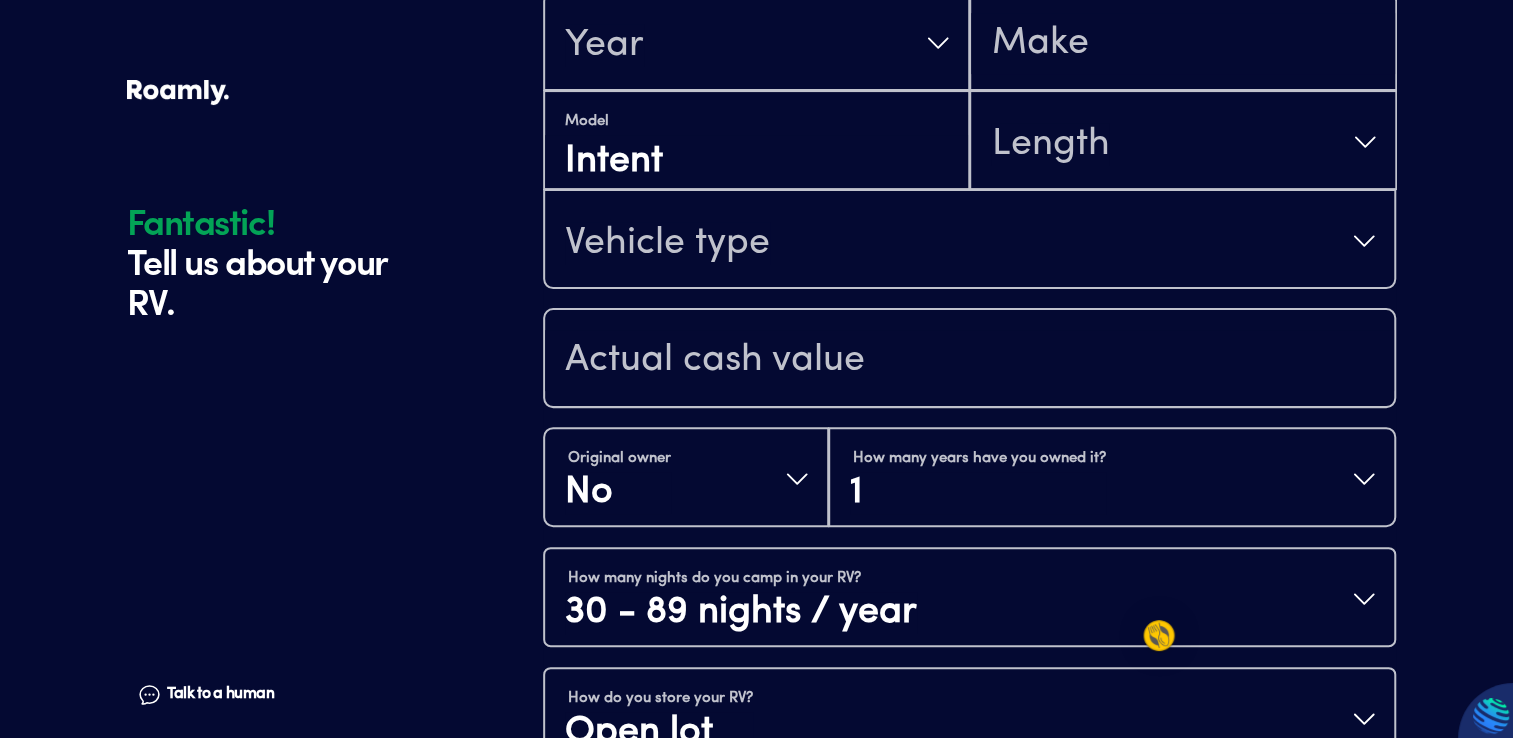 type 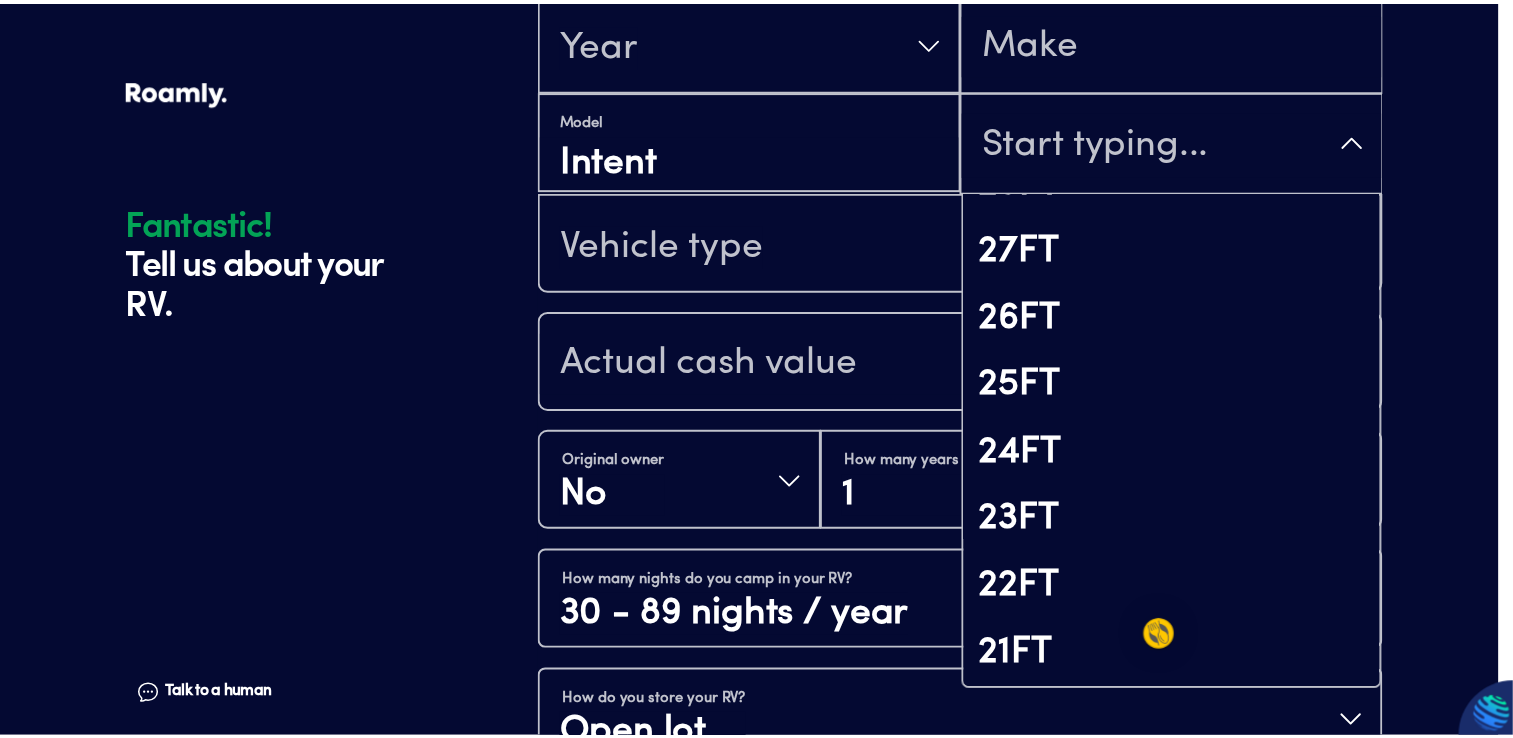 scroll, scrollTop: 1187, scrollLeft: 0, axis: vertical 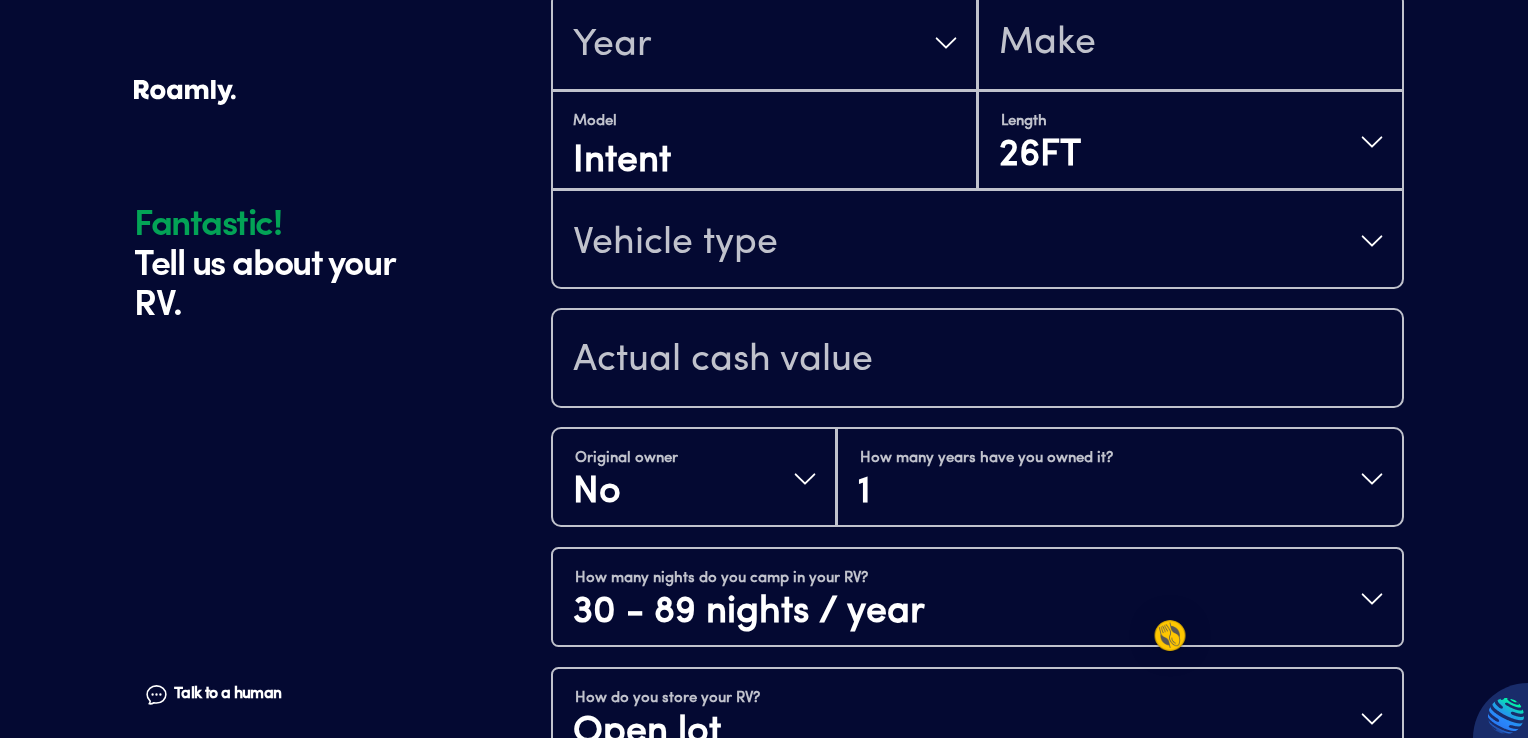 click on "Vehicle type" at bounding box center [977, 241] 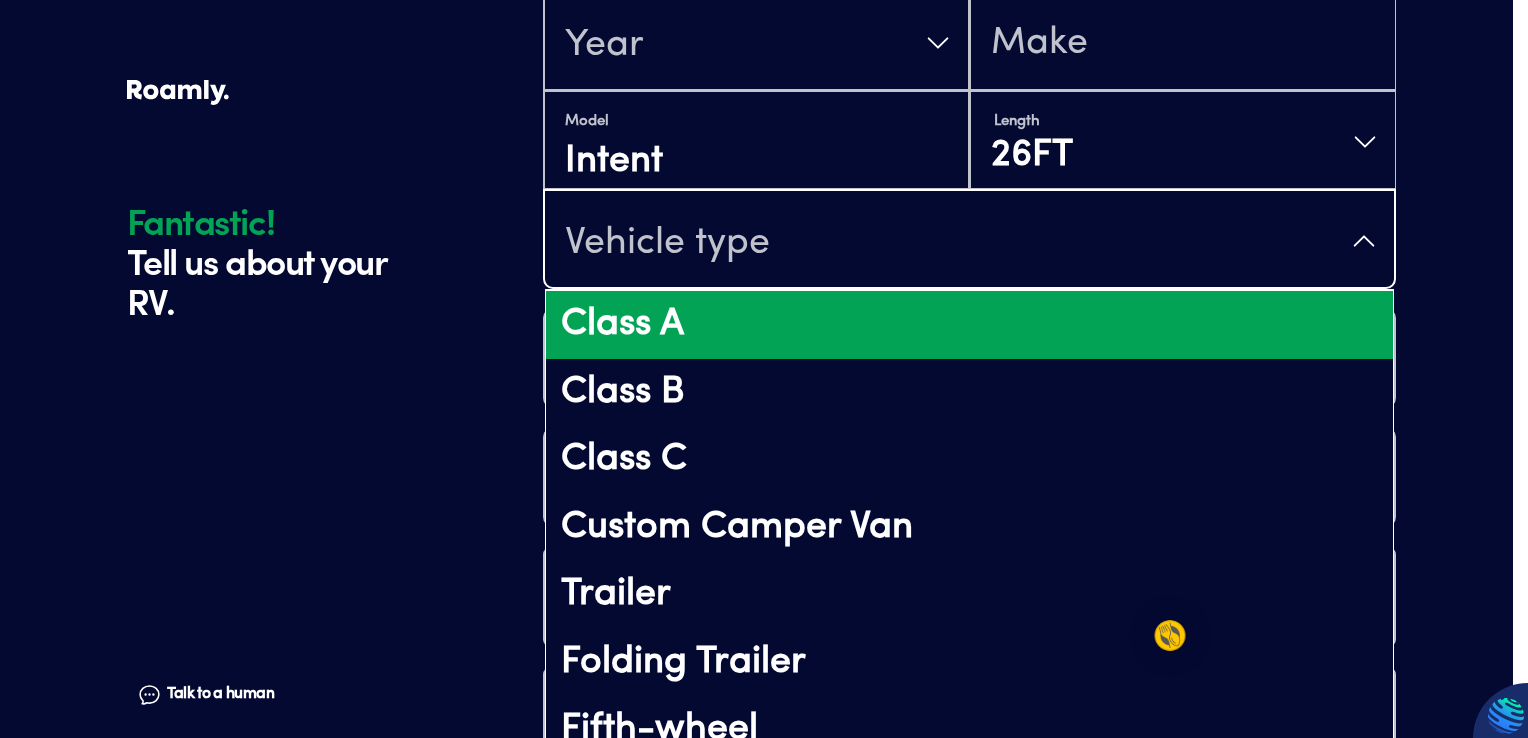 click on "Class A" at bounding box center (969, 325) 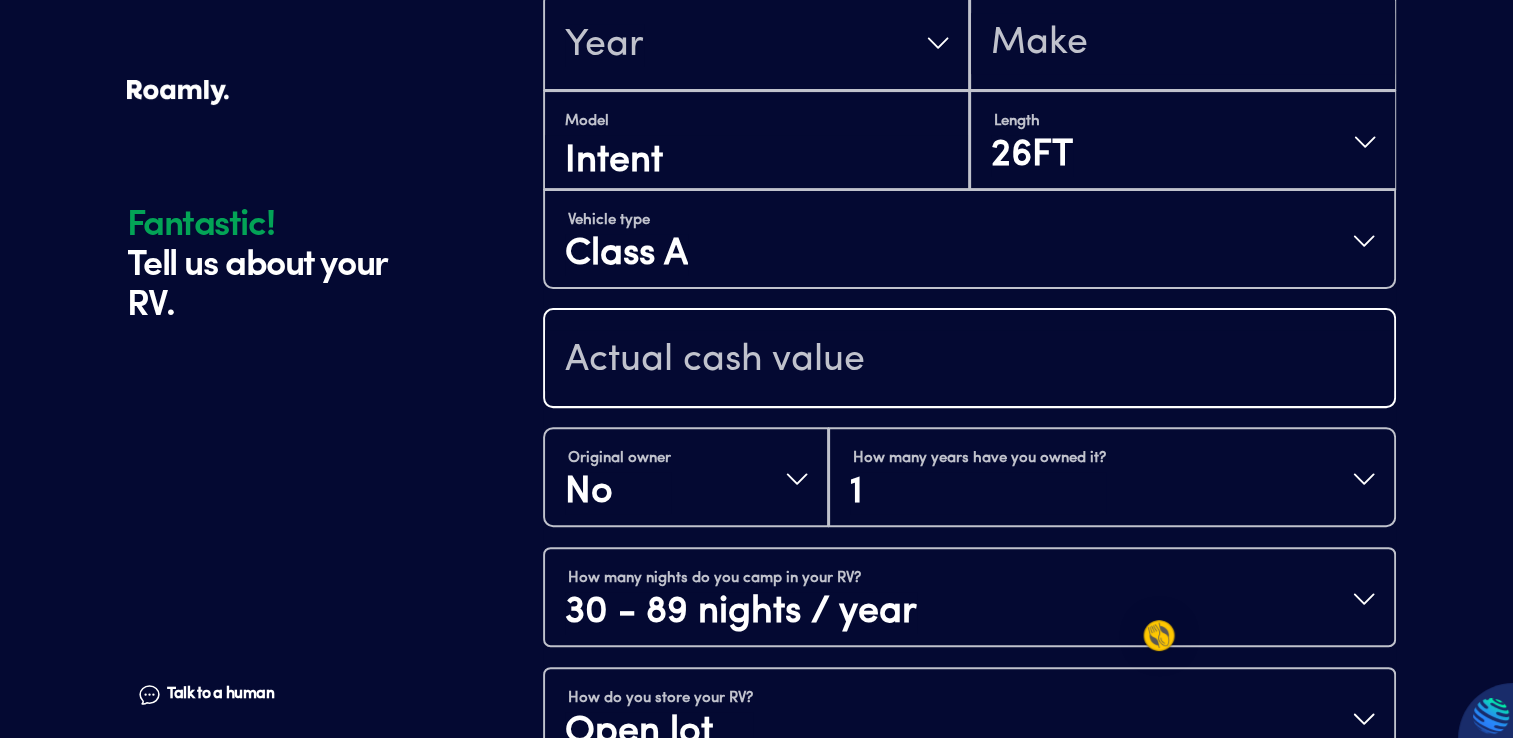 click at bounding box center [969, 360] 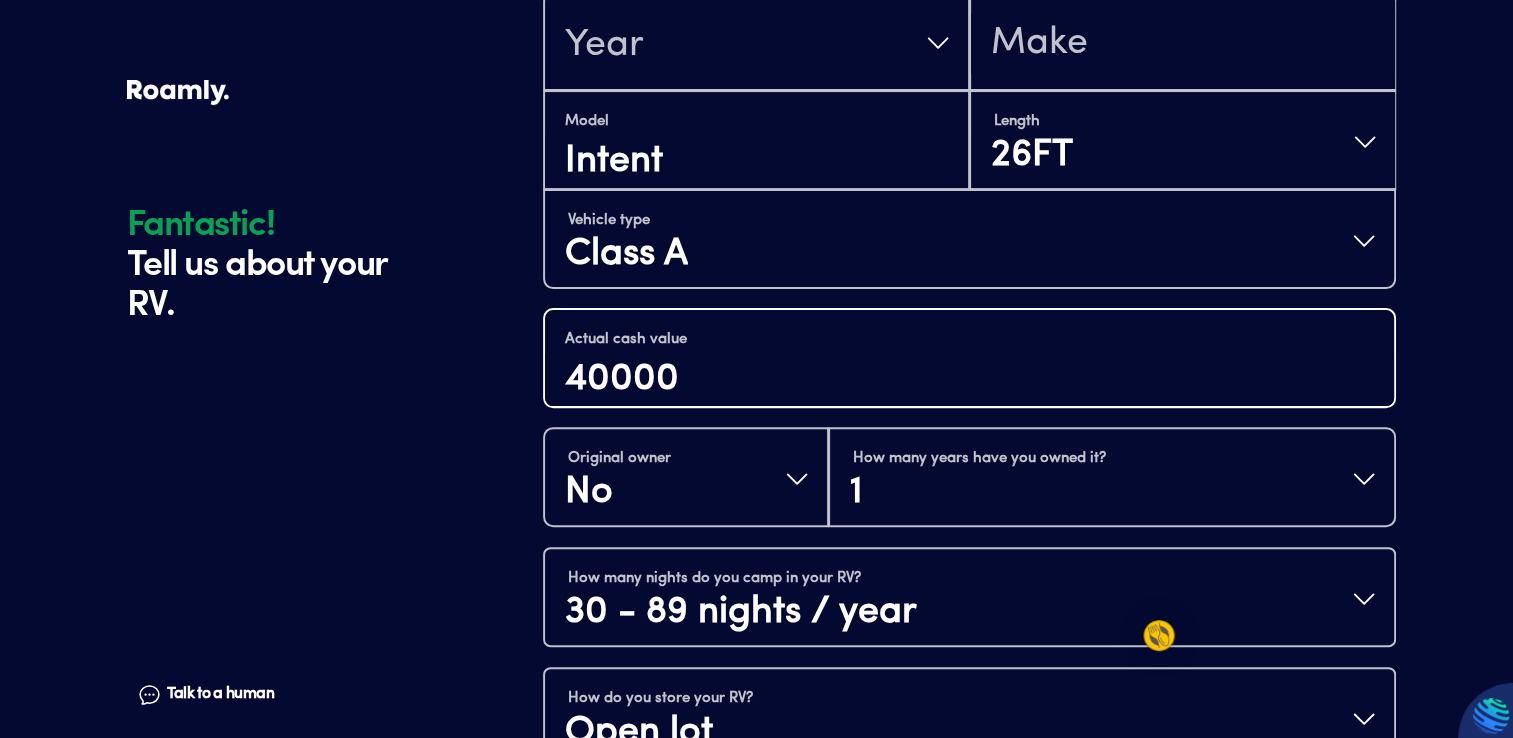 click on "40000" at bounding box center [969, 380] 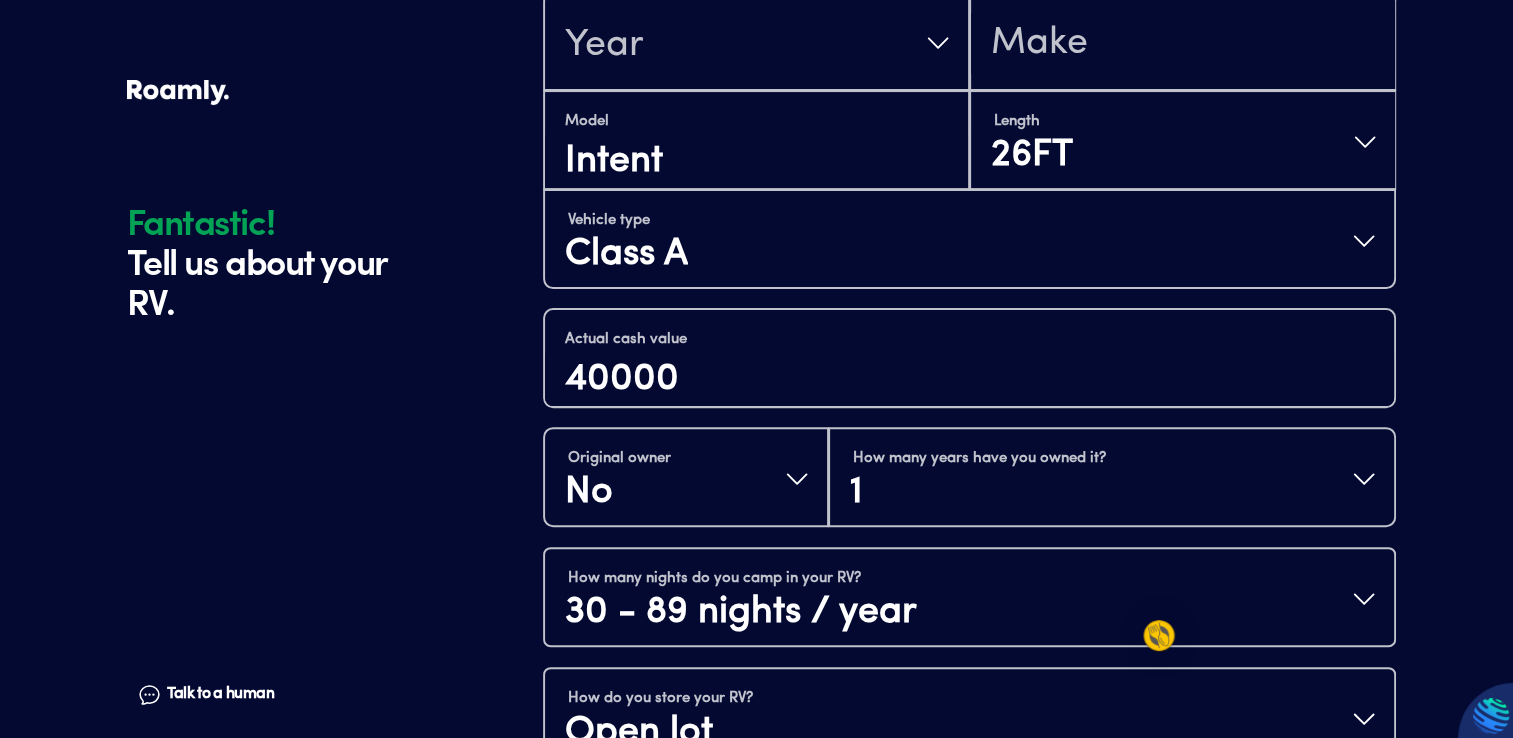 click on "Fantastic! Tell us about your RV. Talk to a human Chat 1 2 3 4+ Edit How many RVs or Trailers do you want to cover? Fantastic! Tell us about your RV. Talk to a human Chat Year Model Intent Length 26FT Vehicle type Class A Actual cash value 40000 Original owner No How many years have you owned it? 1 How many nights do you camp in your RV? 30 - 89 nights / year How do you store your RV? Open lot Yes No Does this RV have a salvage title? Please fill out all fields" at bounding box center [756, 209] 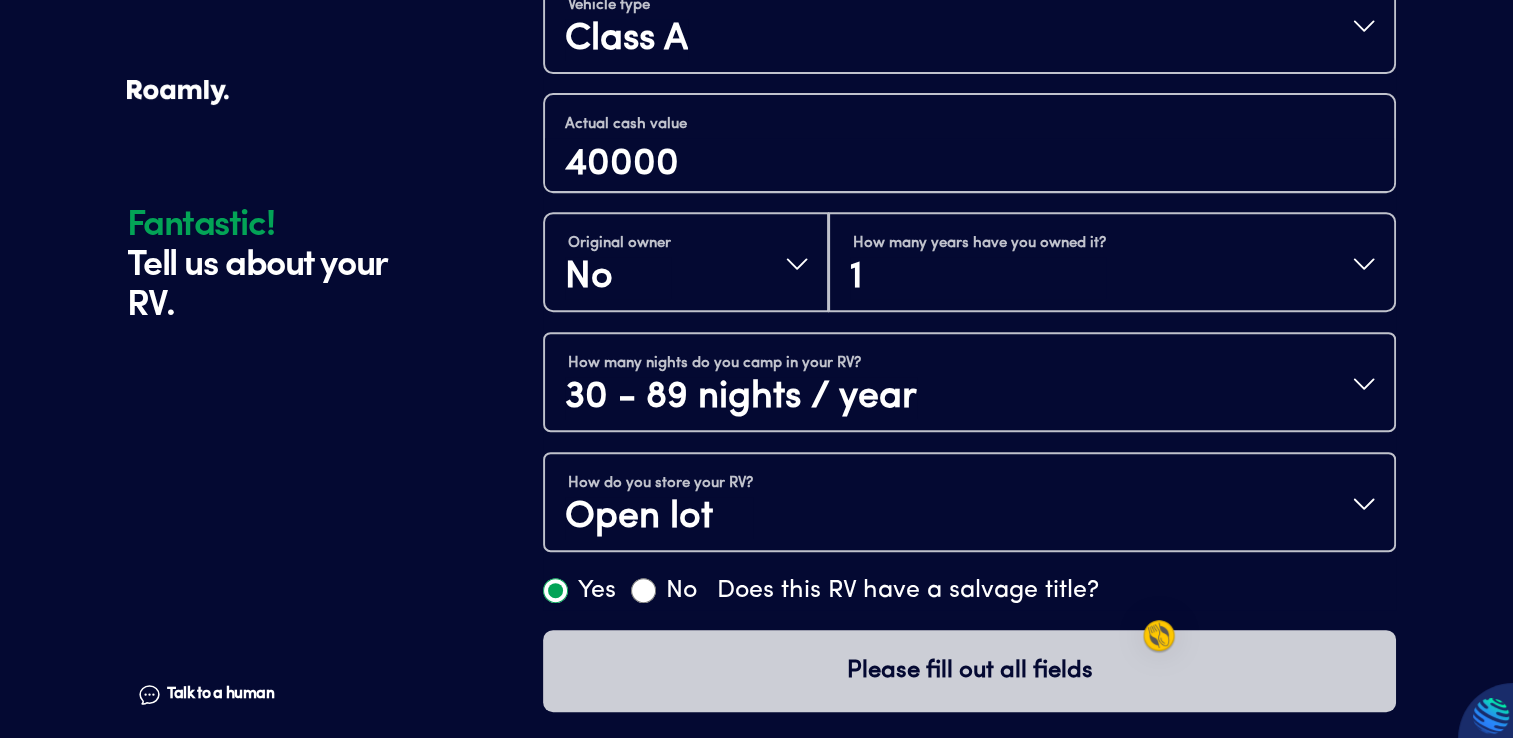 scroll, scrollTop: 756, scrollLeft: 0, axis: vertical 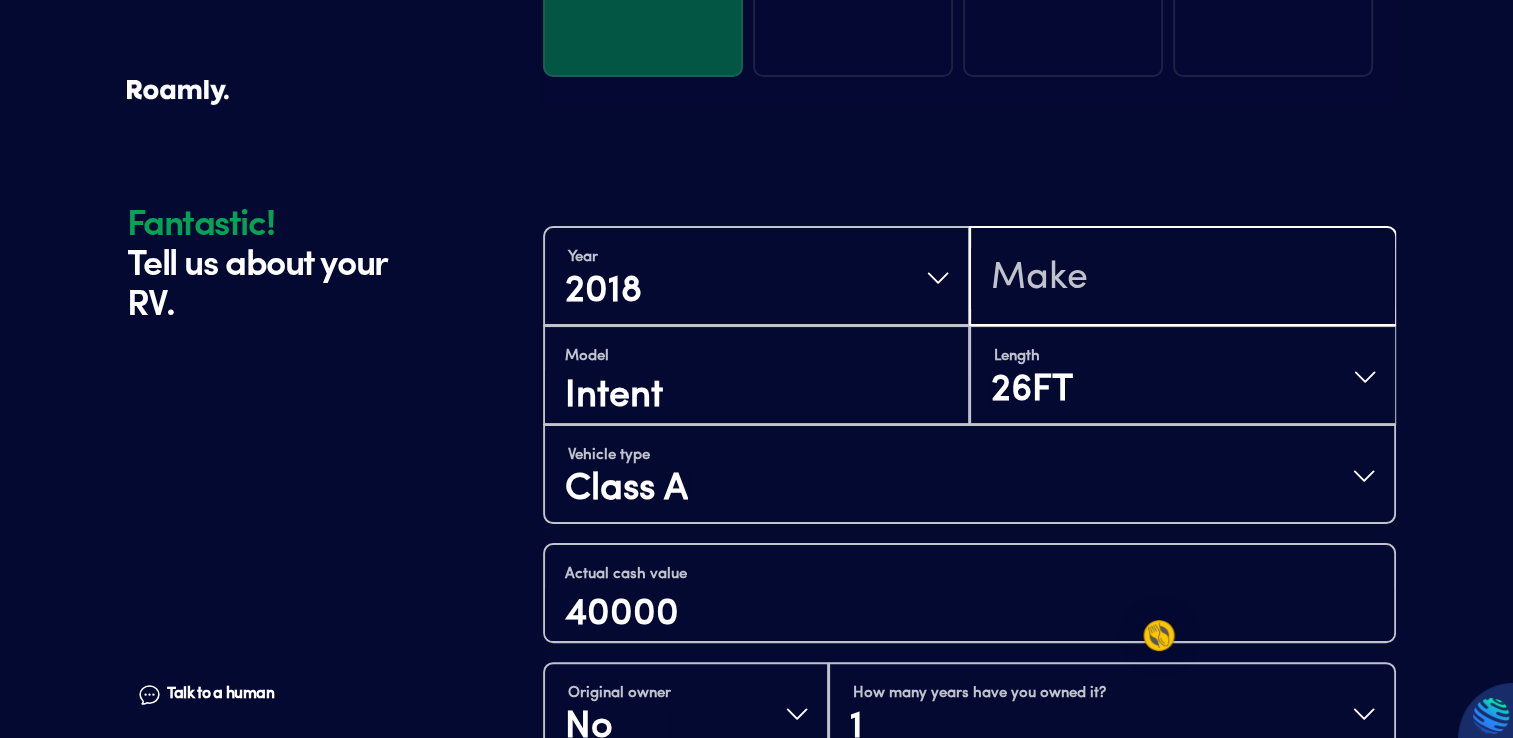 click at bounding box center (1182, 278) 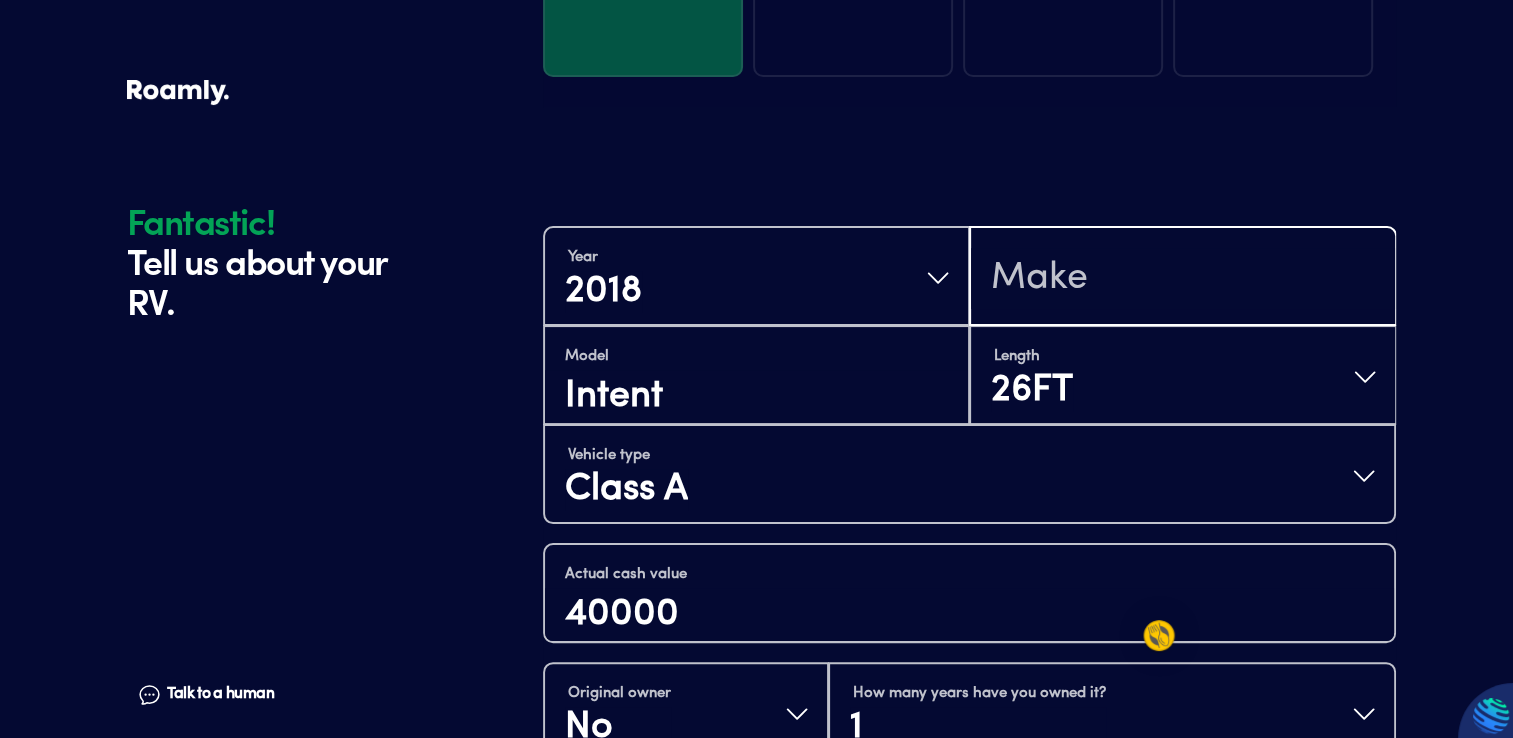 click at bounding box center (1182, 278) 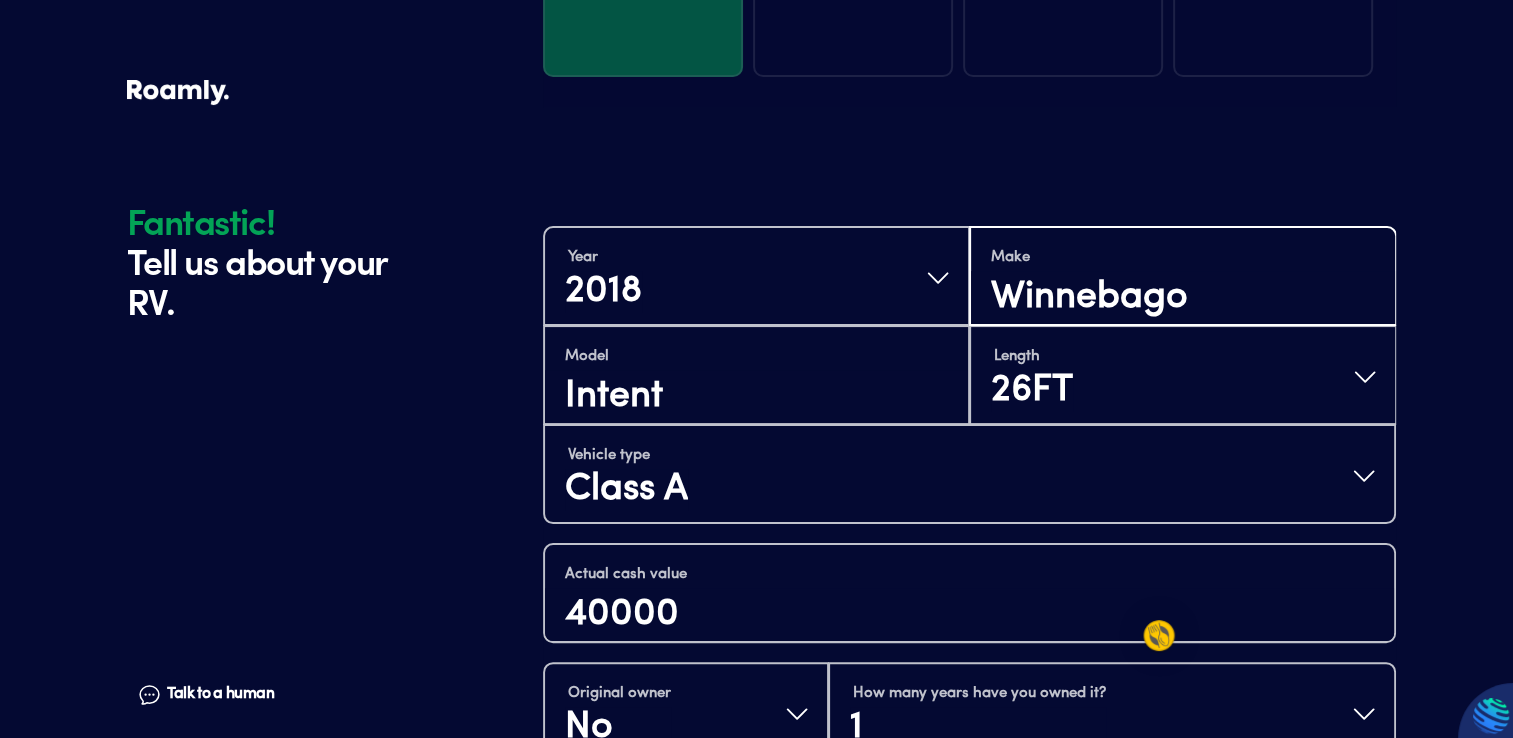 type on "Winnebago" 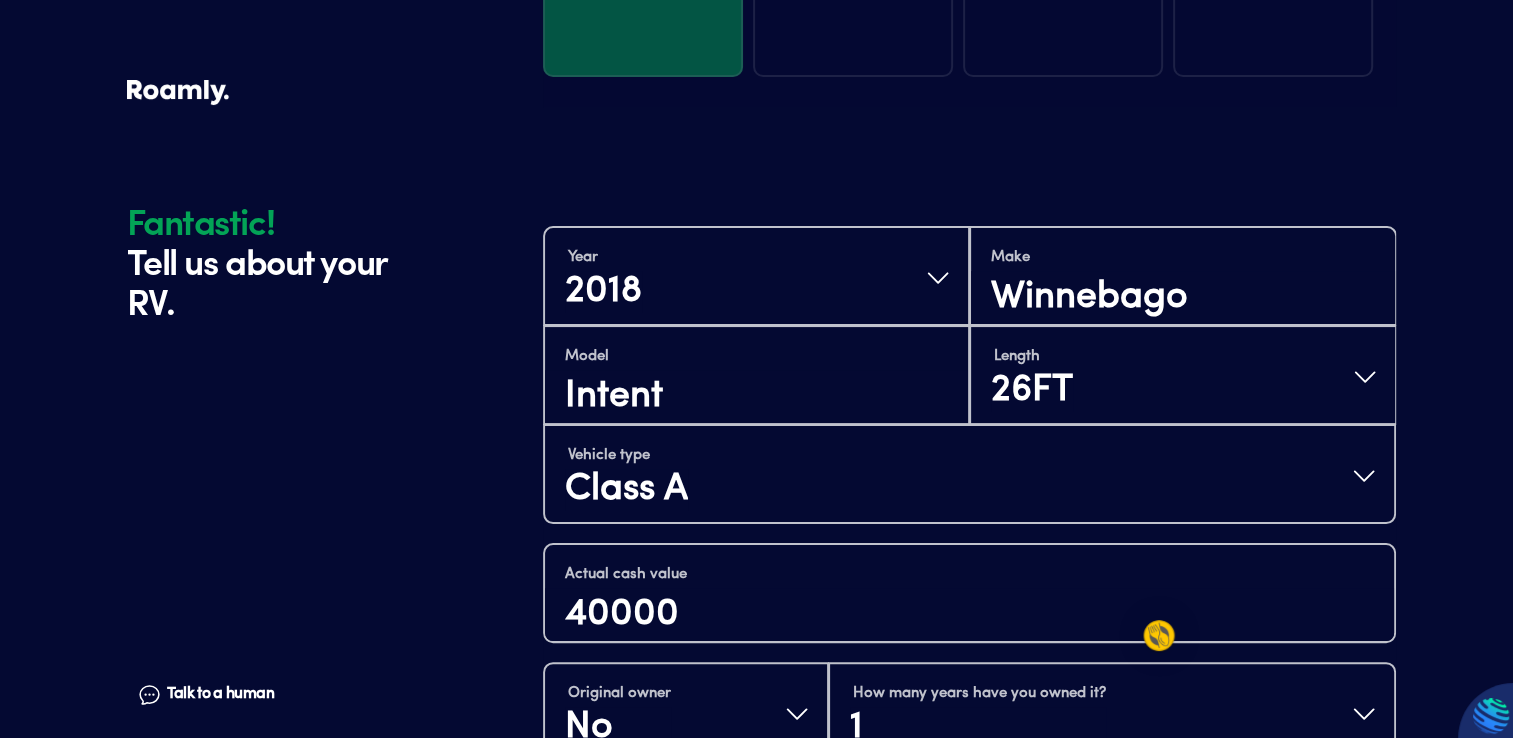 click on "Fantastic! Tell us about your RV. Talk to a human Chat 1 2 3 4+ Edit How many RVs or Trailers do you want to cover? Fantastic! Tell us about your RV. Talk to a human Chat Year [DATE] Make Winnebago Model Intent Length 26FT Vehicle type Class A Actual cash value 40000 Original owner No How many years have you owned it? 1 How many nights do you camp in your RV? 30 - 89 nights / year How do you store your RV? Open lot Yes No Does this RV have a salvage title? Continue" at bounding box center (756, 444) 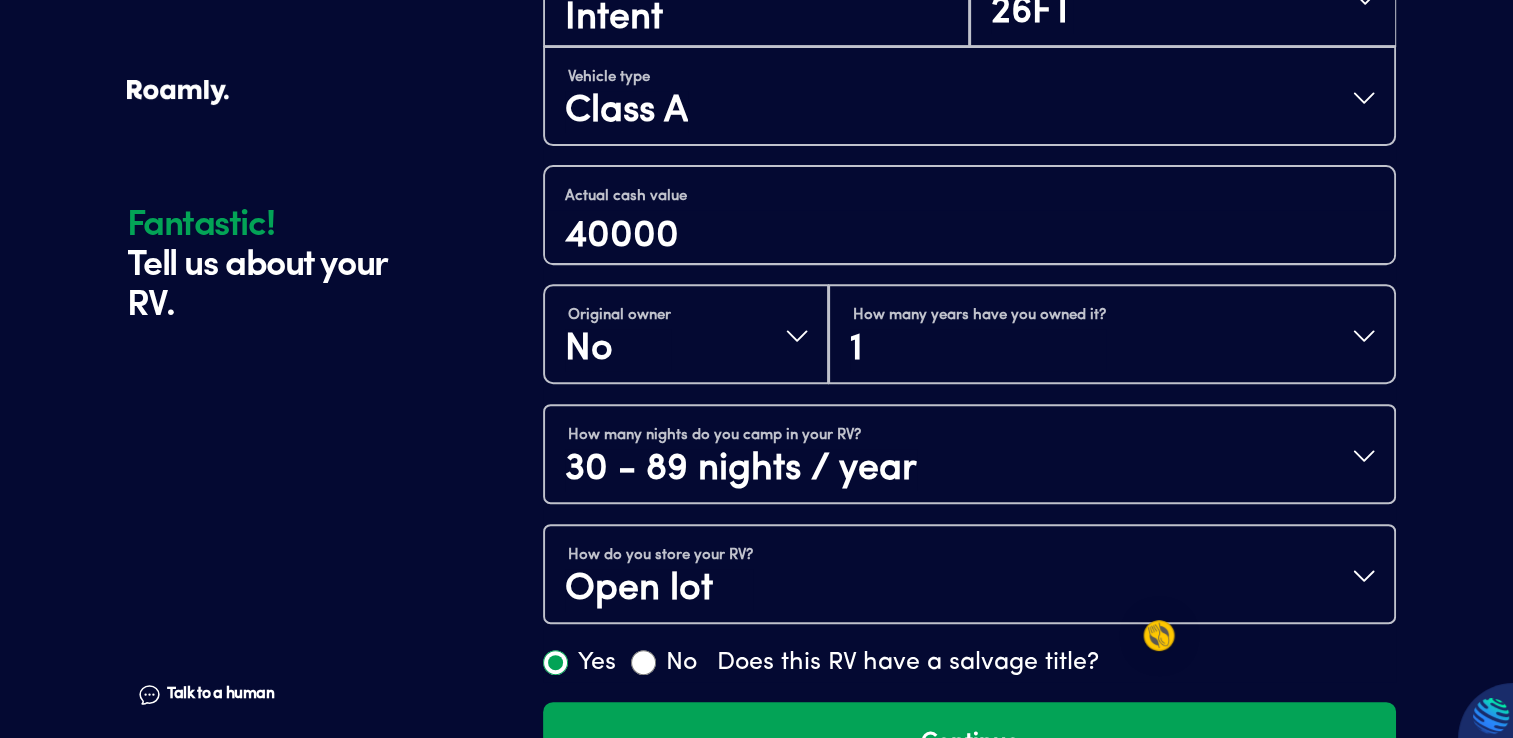 scroll, scrollTop: 756, scrollLeft: 0, axis: vertical 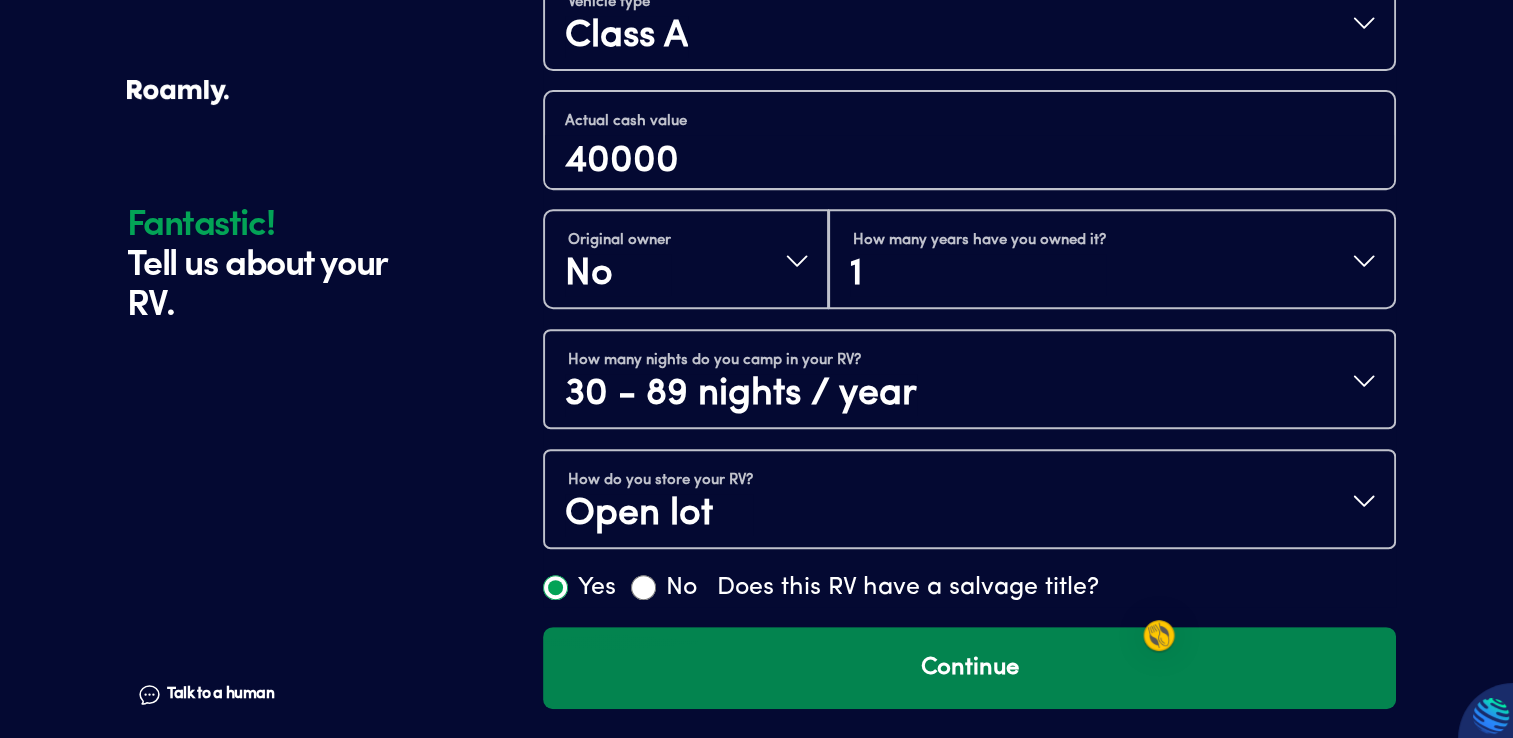 click on "Continue" at bounding box center [969, 668] 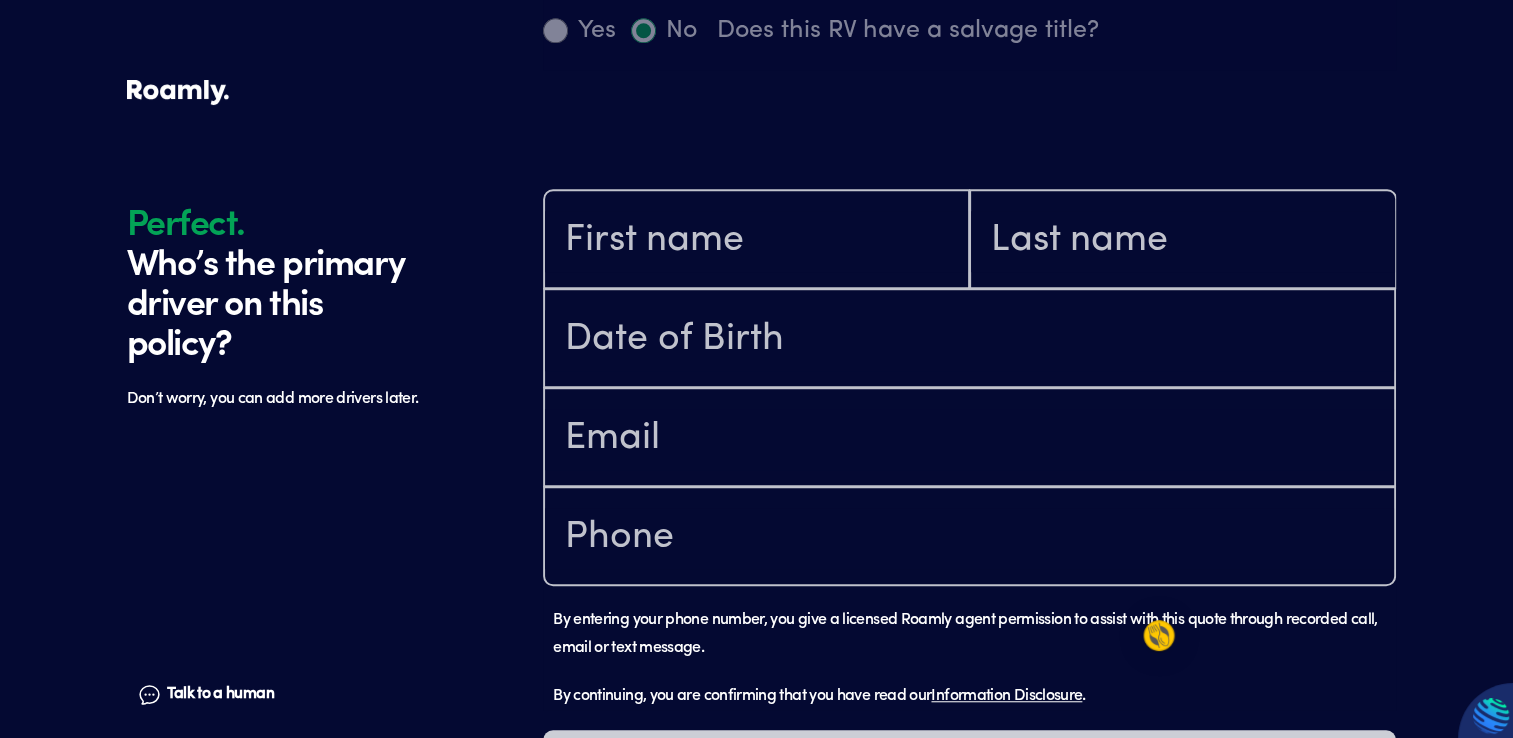 scroll, scrollTop: 1402, scrollLeft: 0, axis: vertical 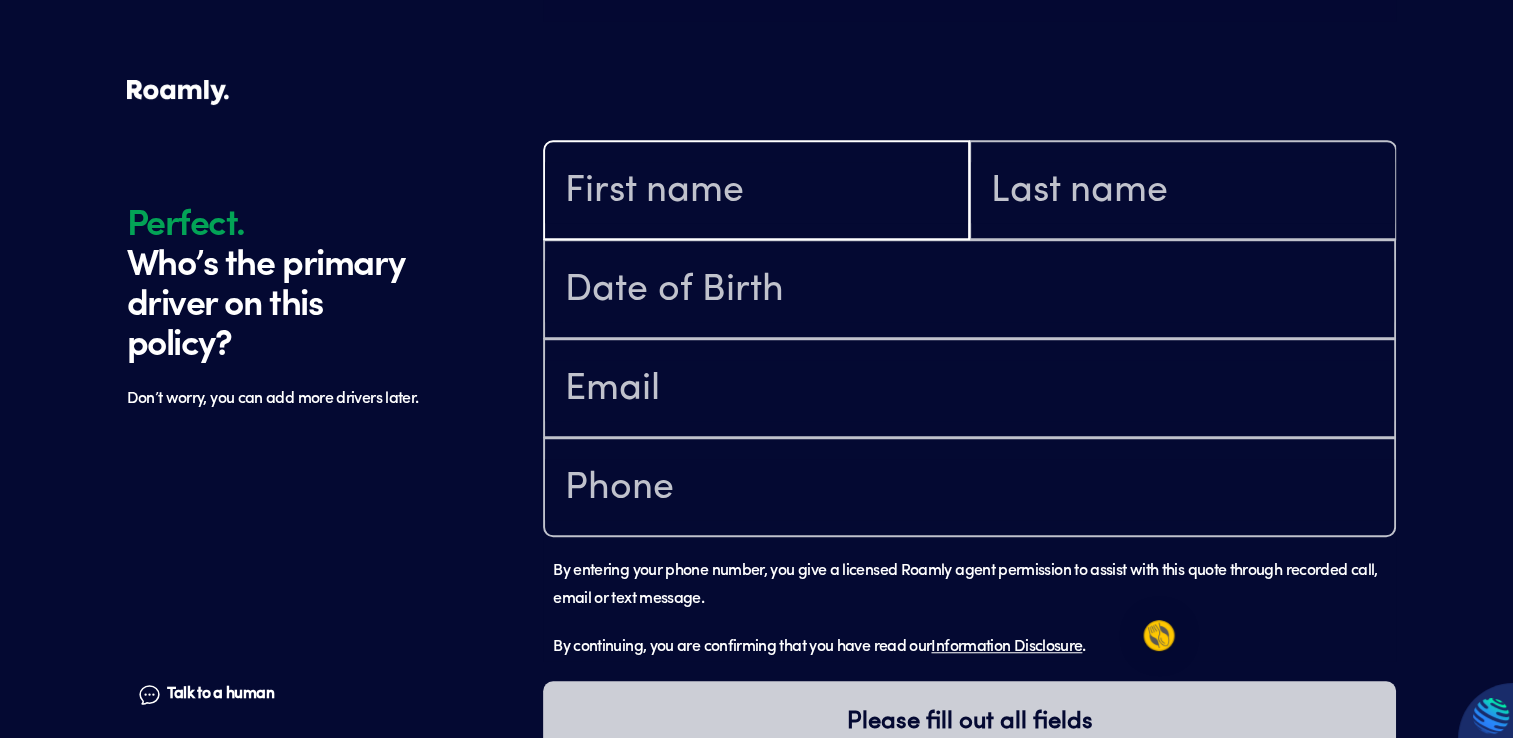 click at bounding box center [756, 192] 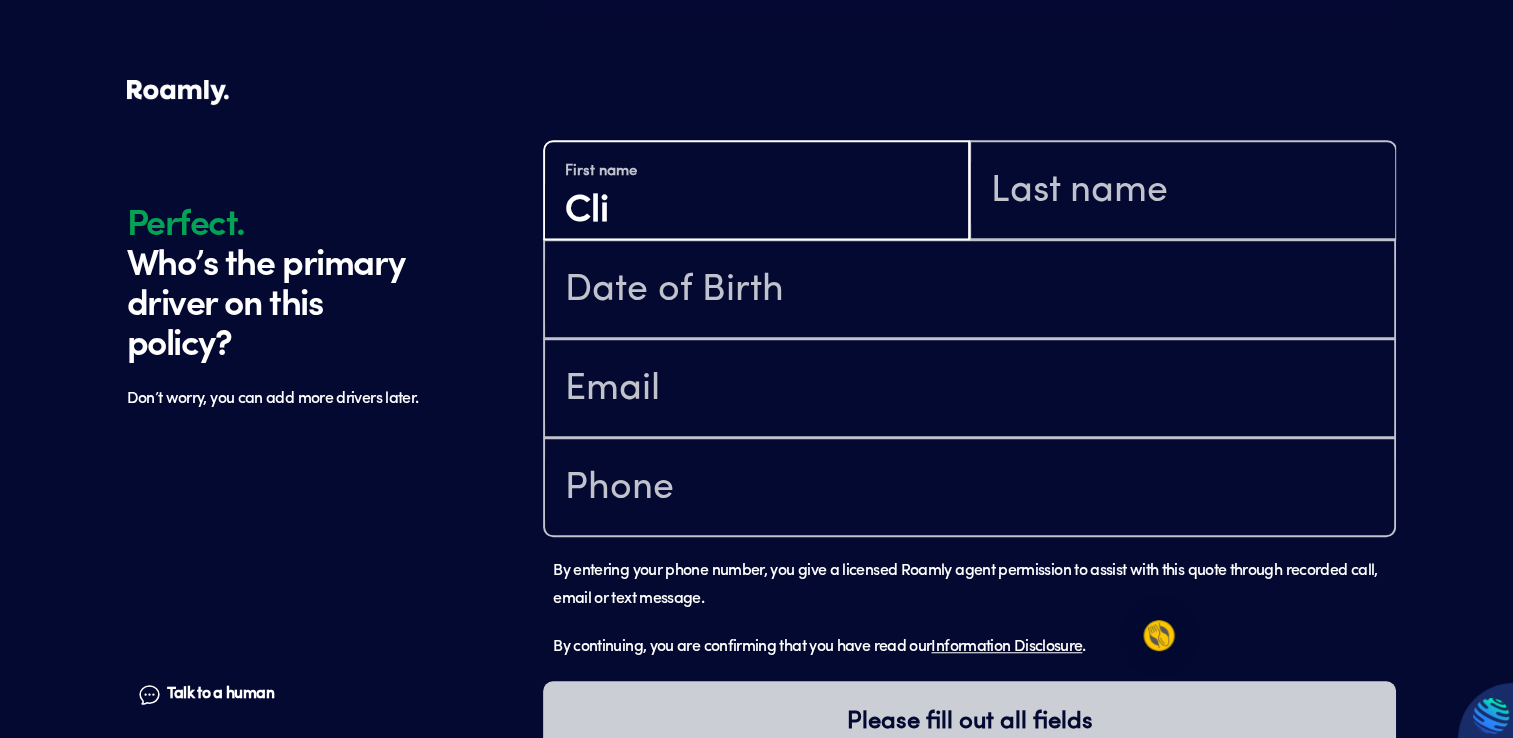type on "Cliff" 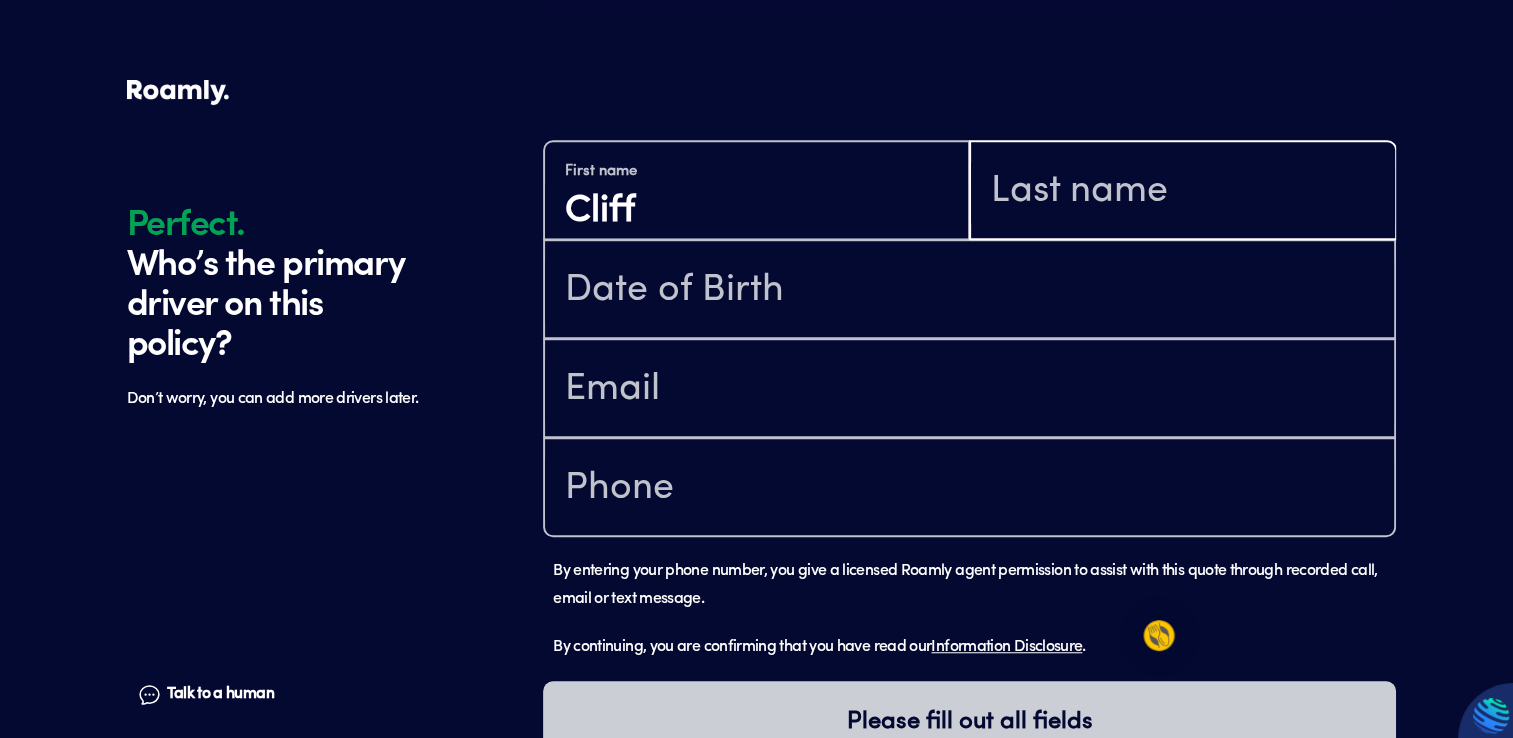 type on "[PERSON_NAME]" 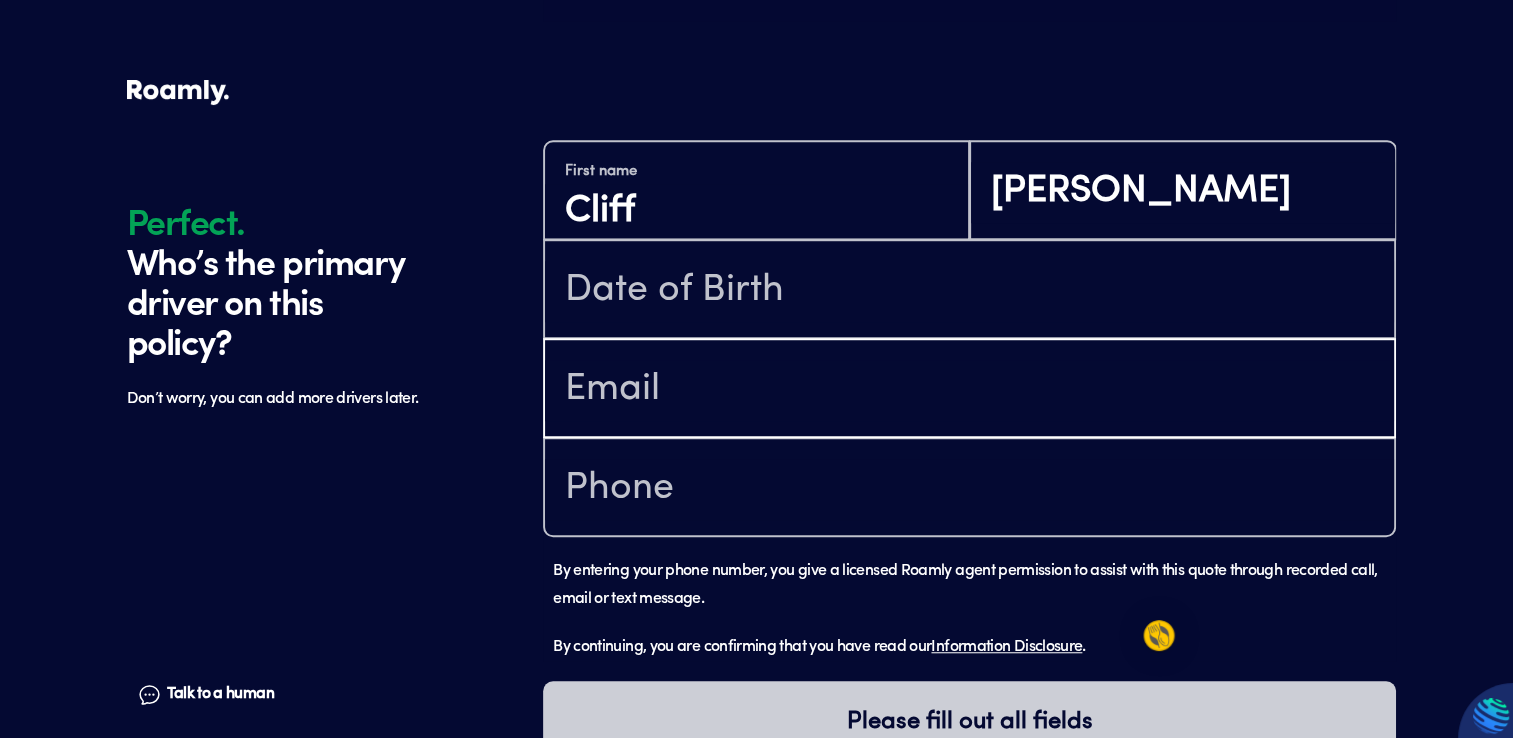 type on "[EMAIL_ADDRESS][DOMAIN_NAME]" 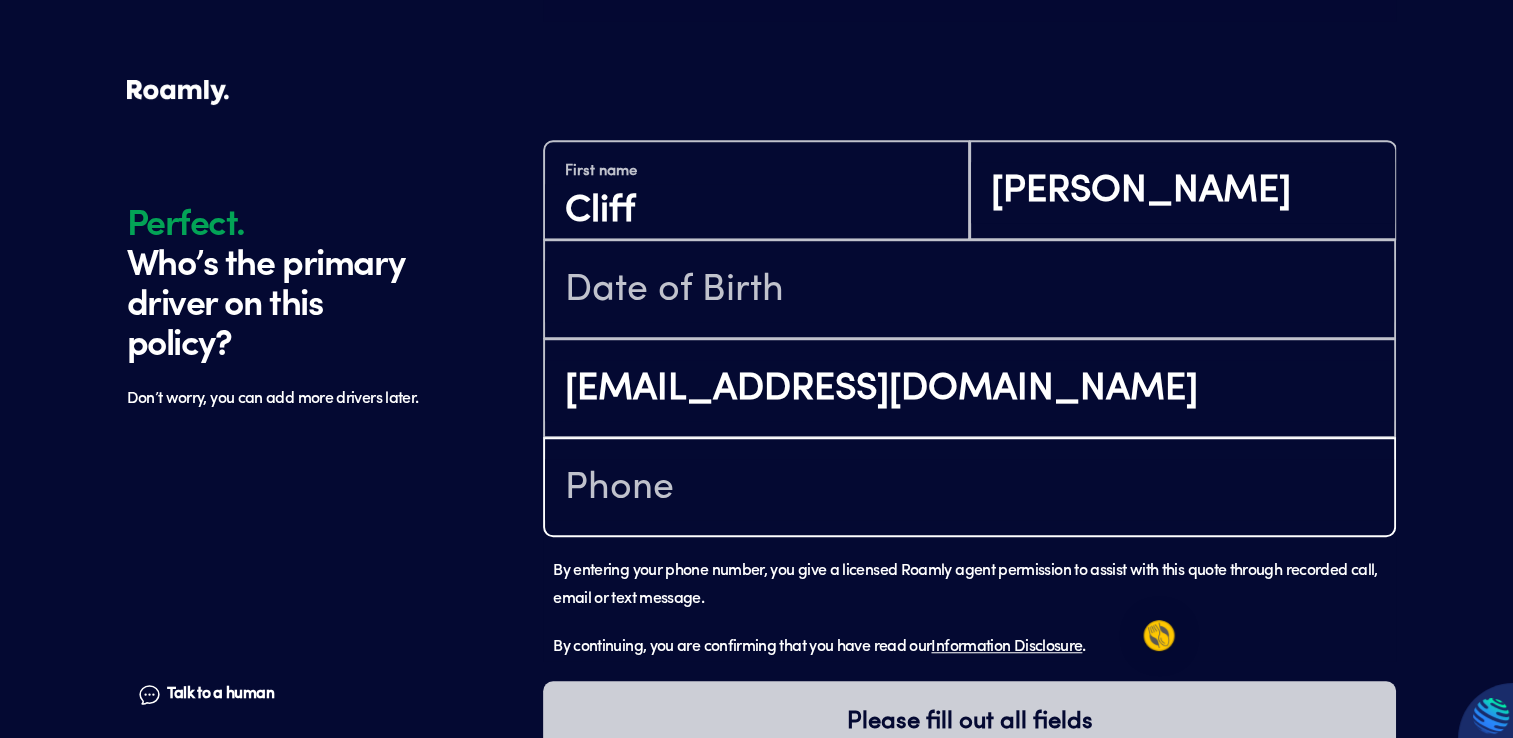 type on "[PHONE_NUMBER]" 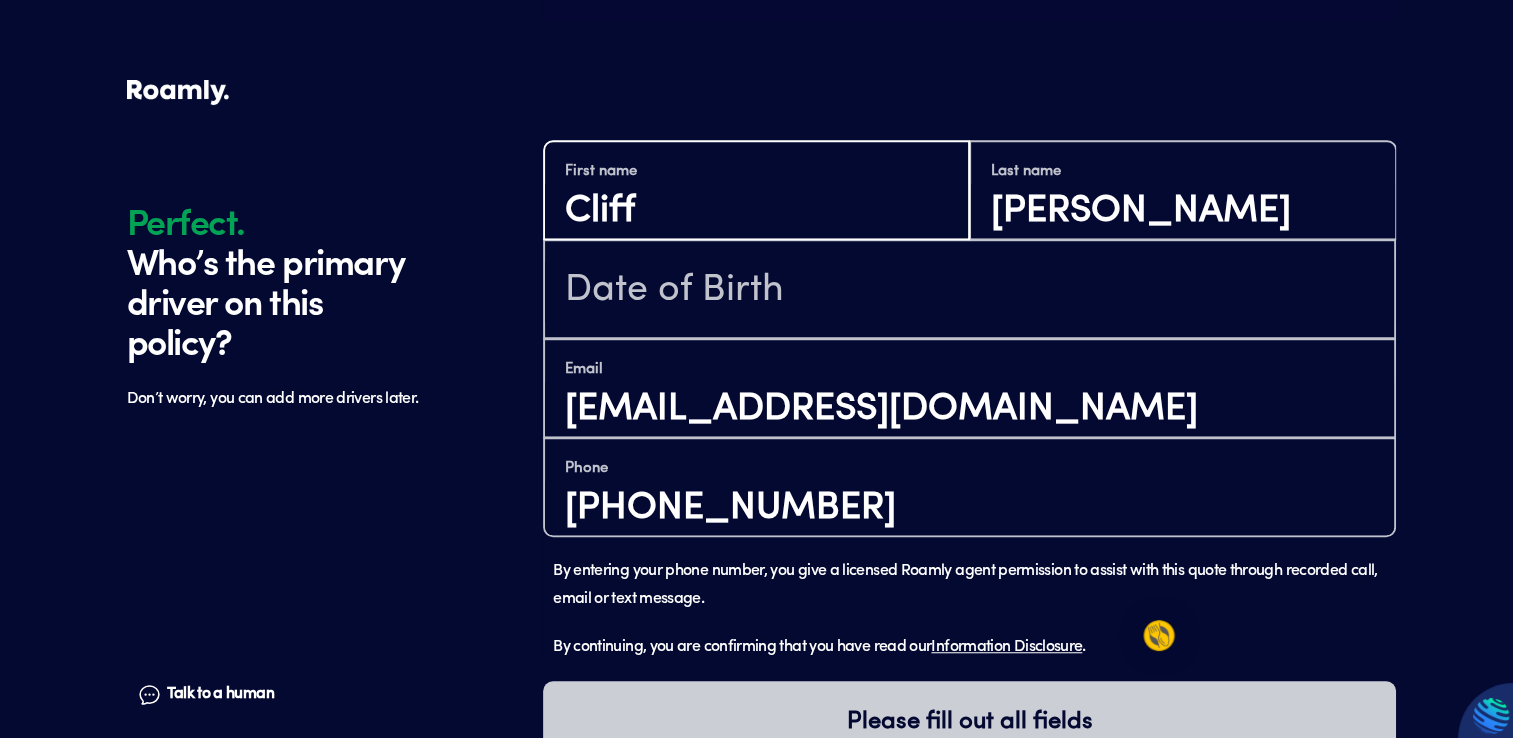 scroll, scrollTop: 1456, scrollLeft: 0, axis: vertical 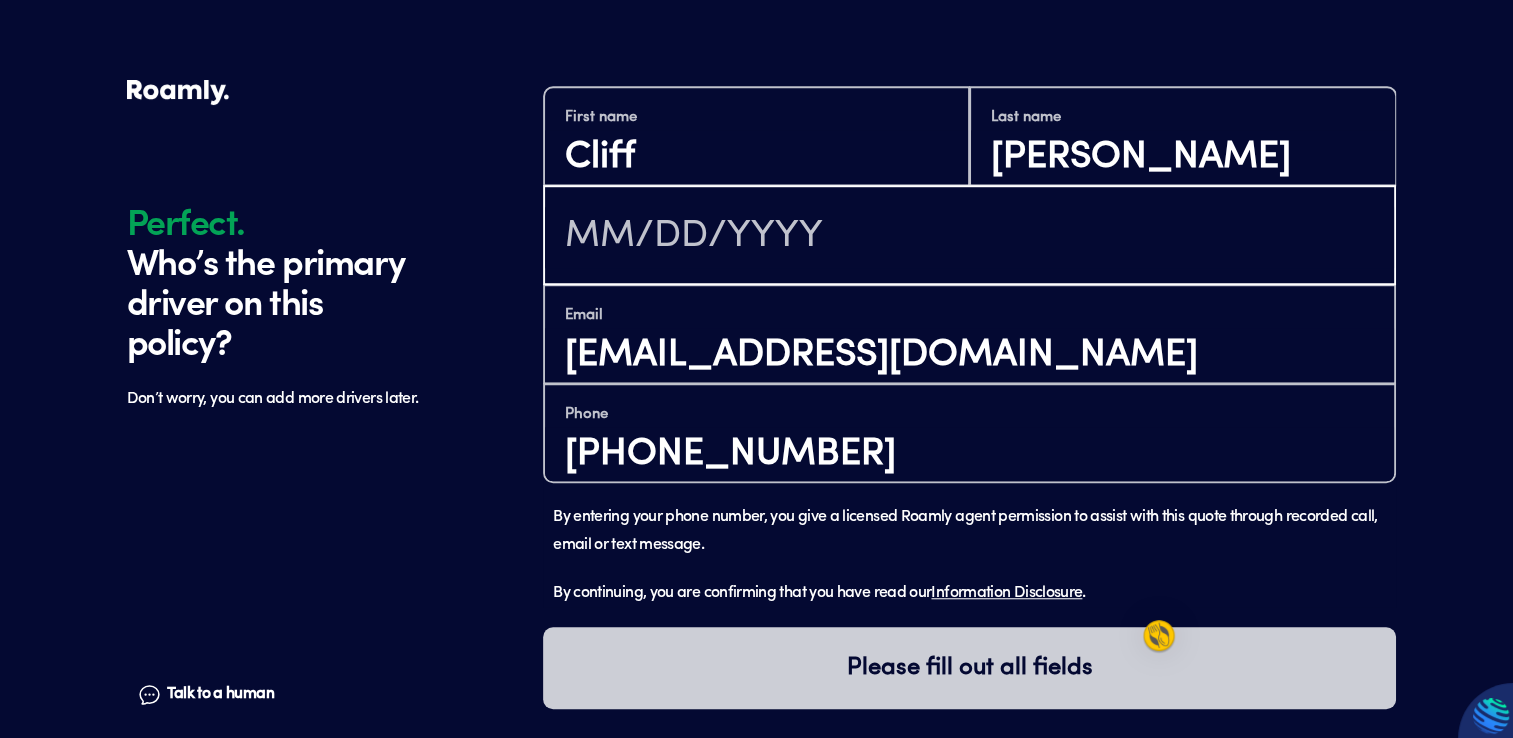 click at bounding box center (969, 237) 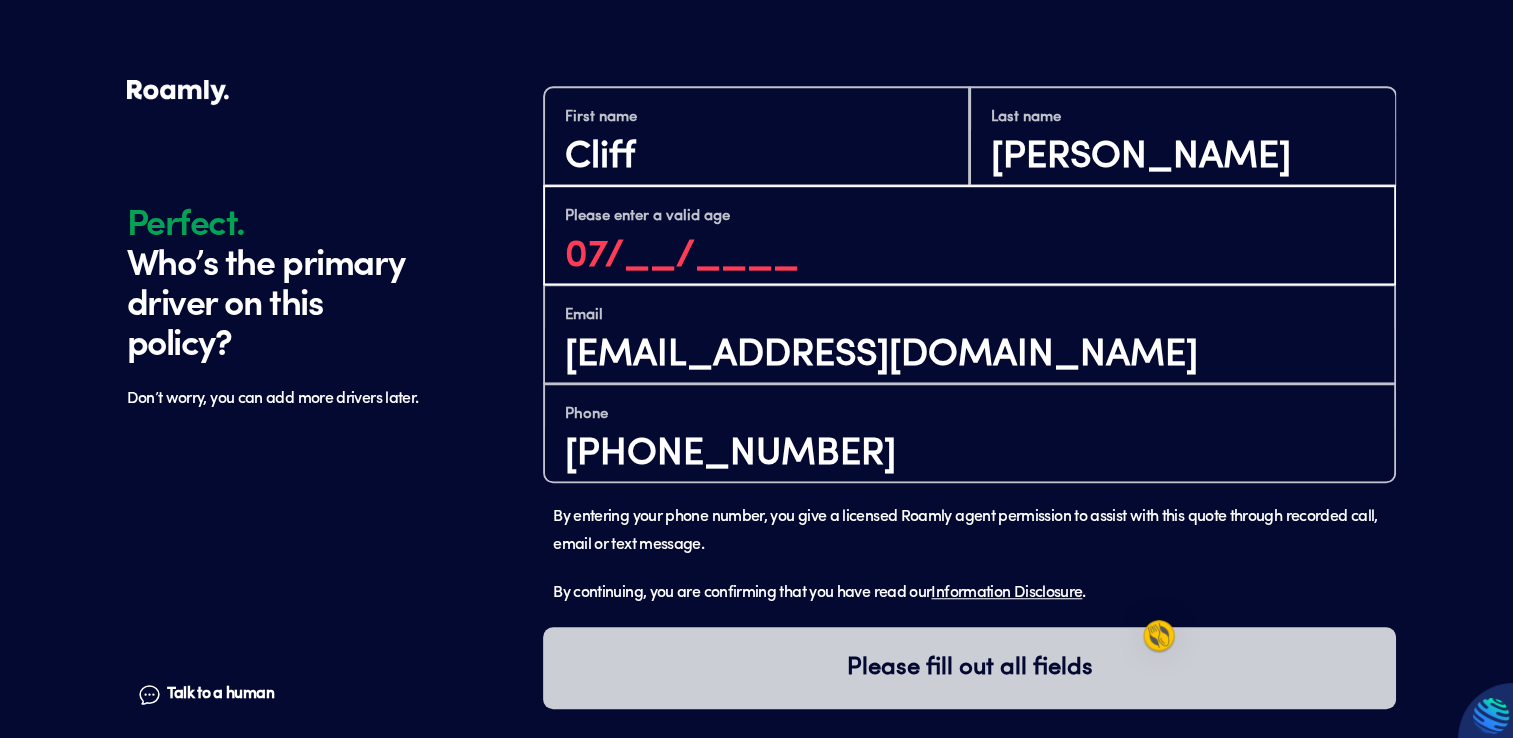 click on "07/__/____" at bounding box center [969, 256] 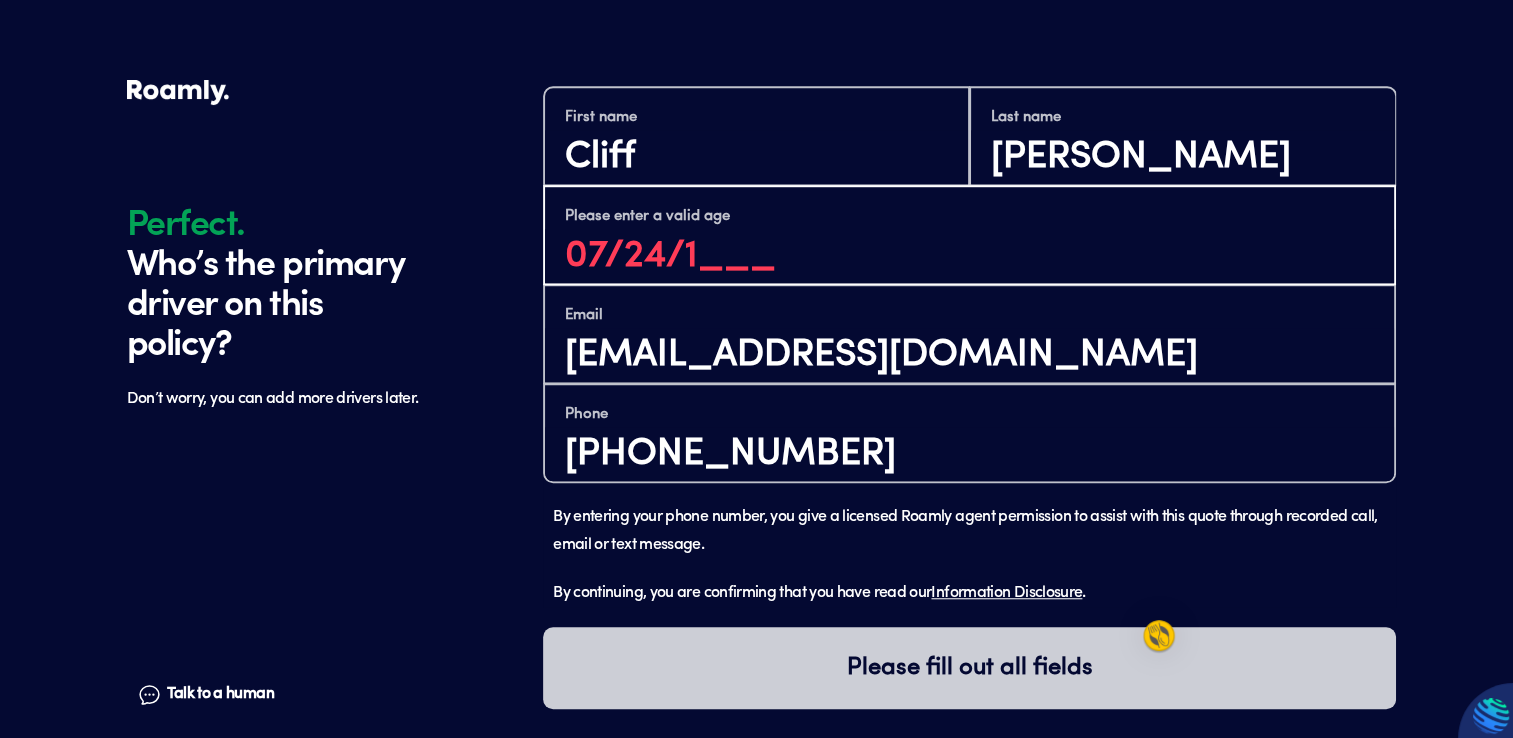 click on "07/24/1___" at bounding box center [969, 256] 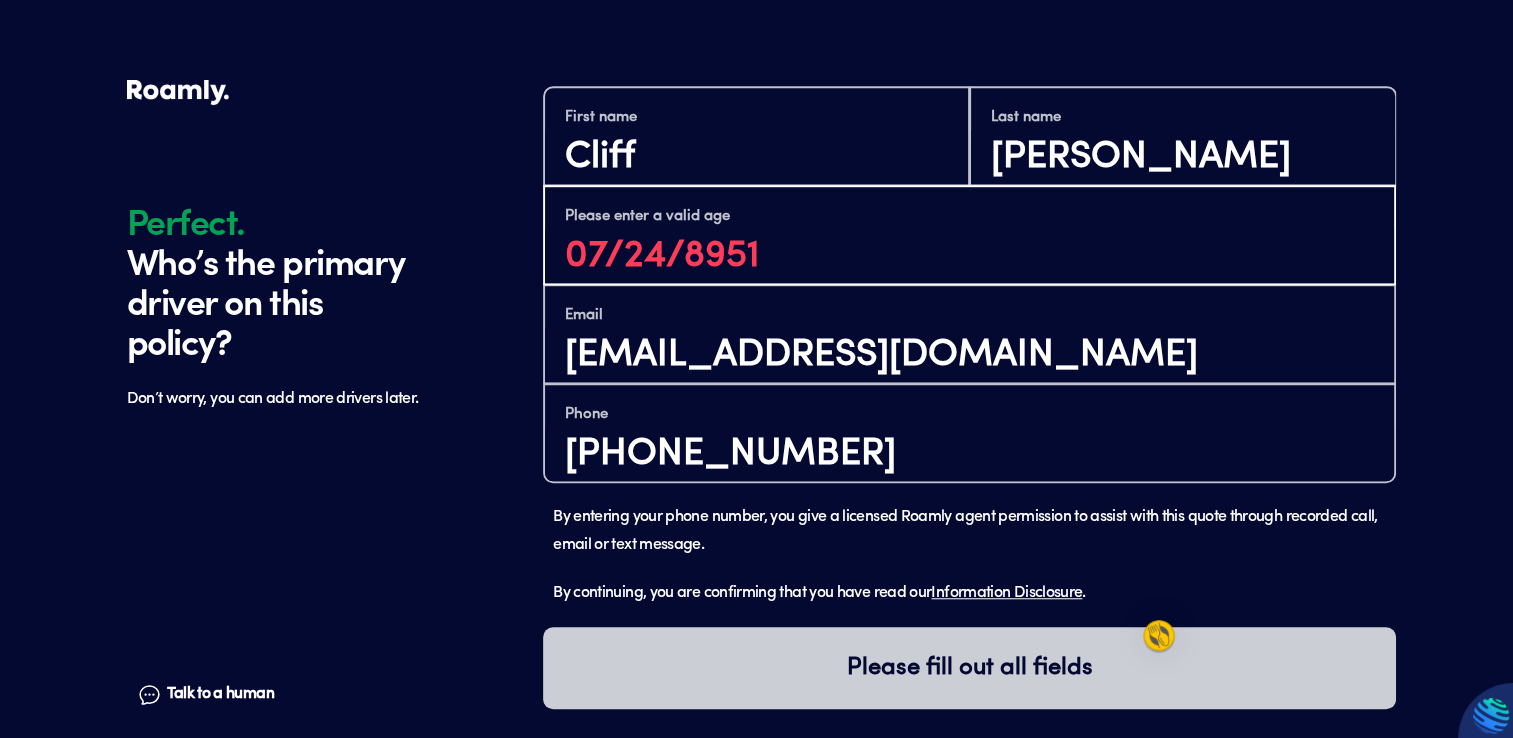 click on "07/24/8951" at bounding box center (969, 256) 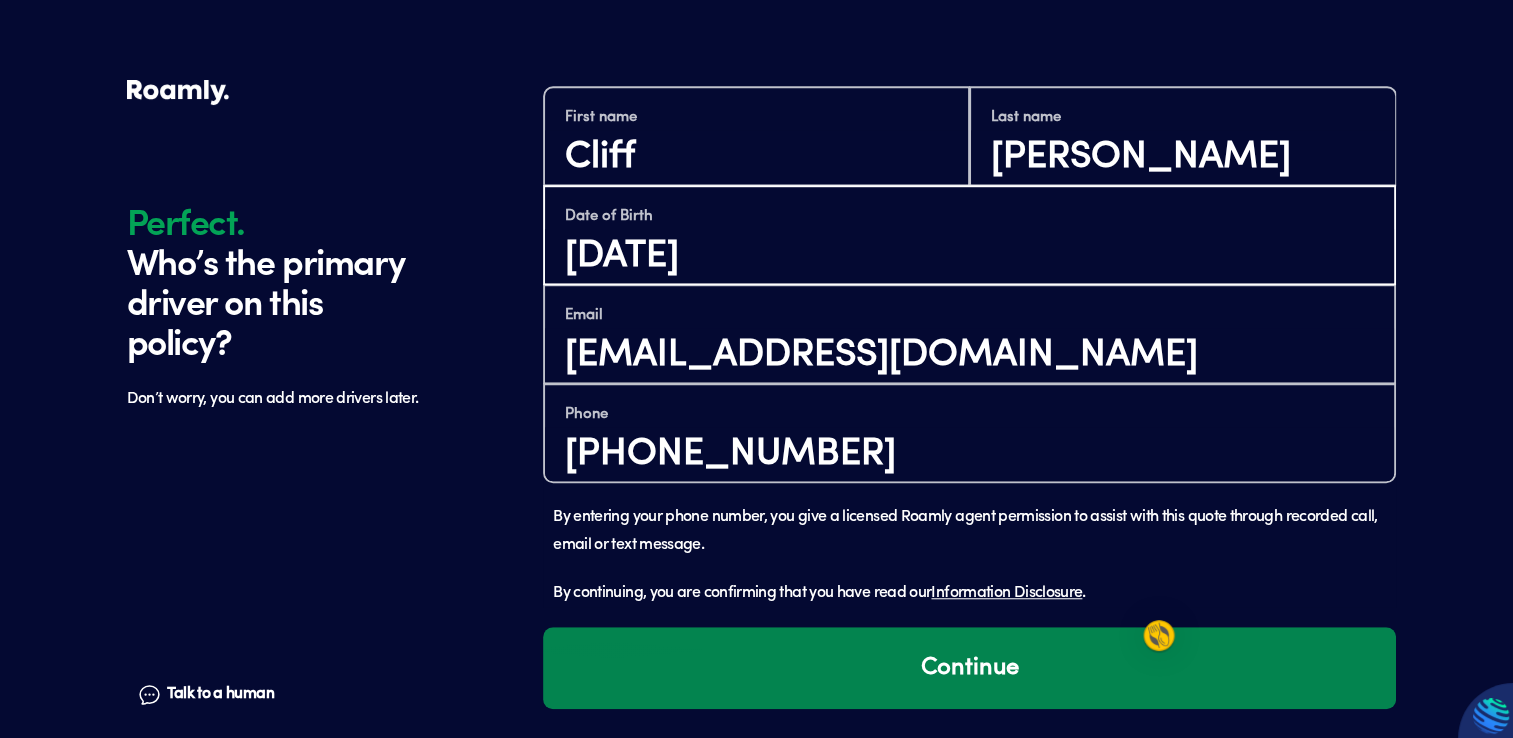 type on "[DATE]" 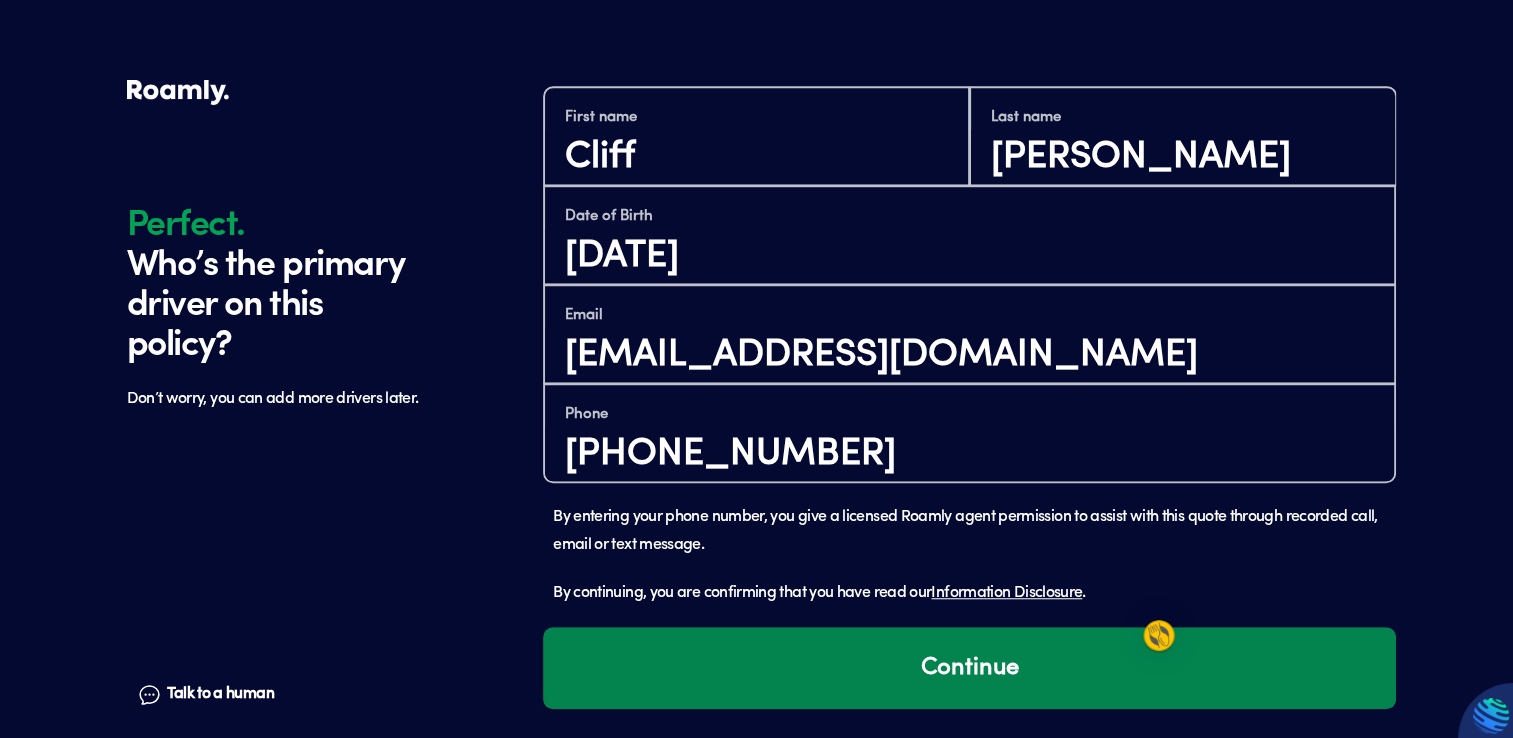 click on "Continue" at bounding box center [969, 668] 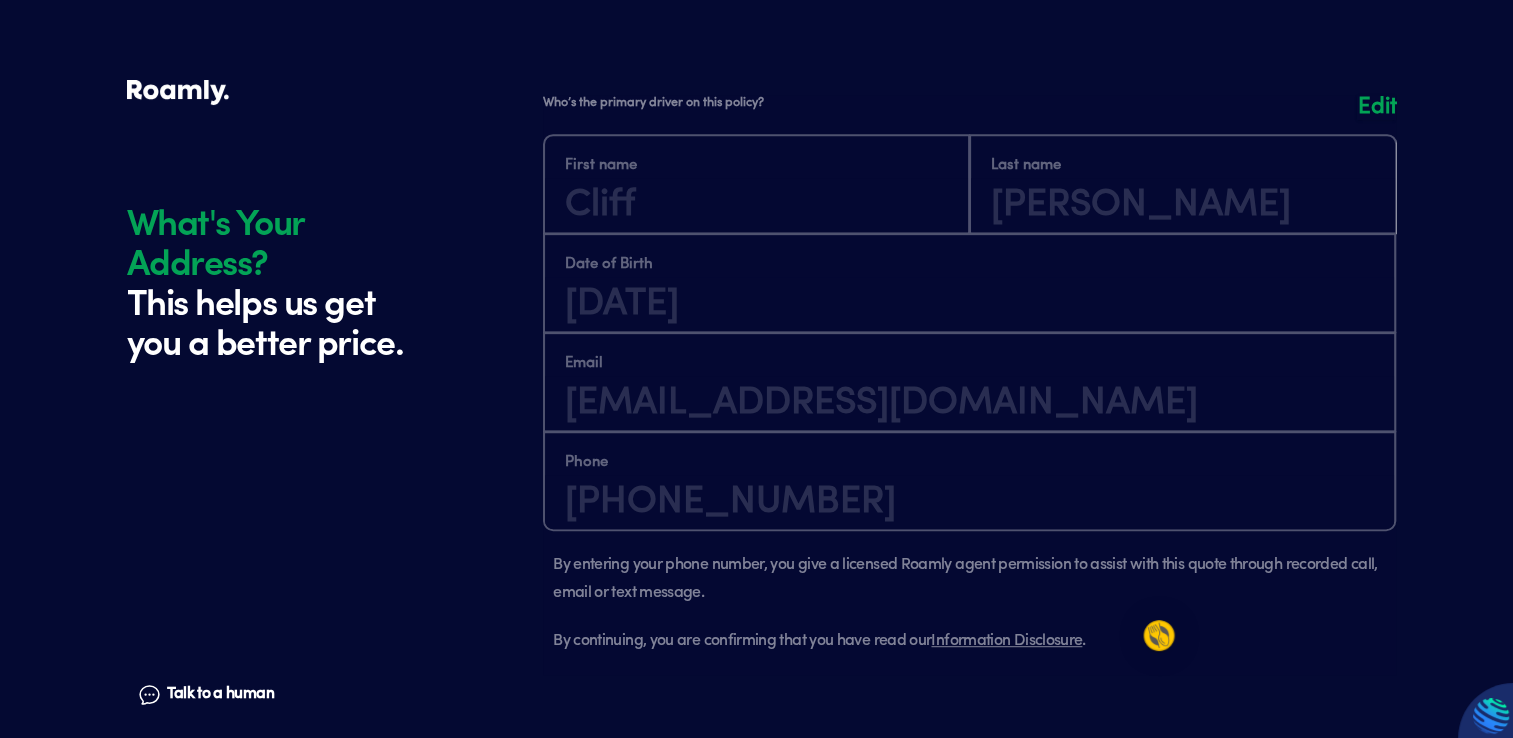 scroll, scrollTop: 2084, scrollLeft: 0, axis: vertical 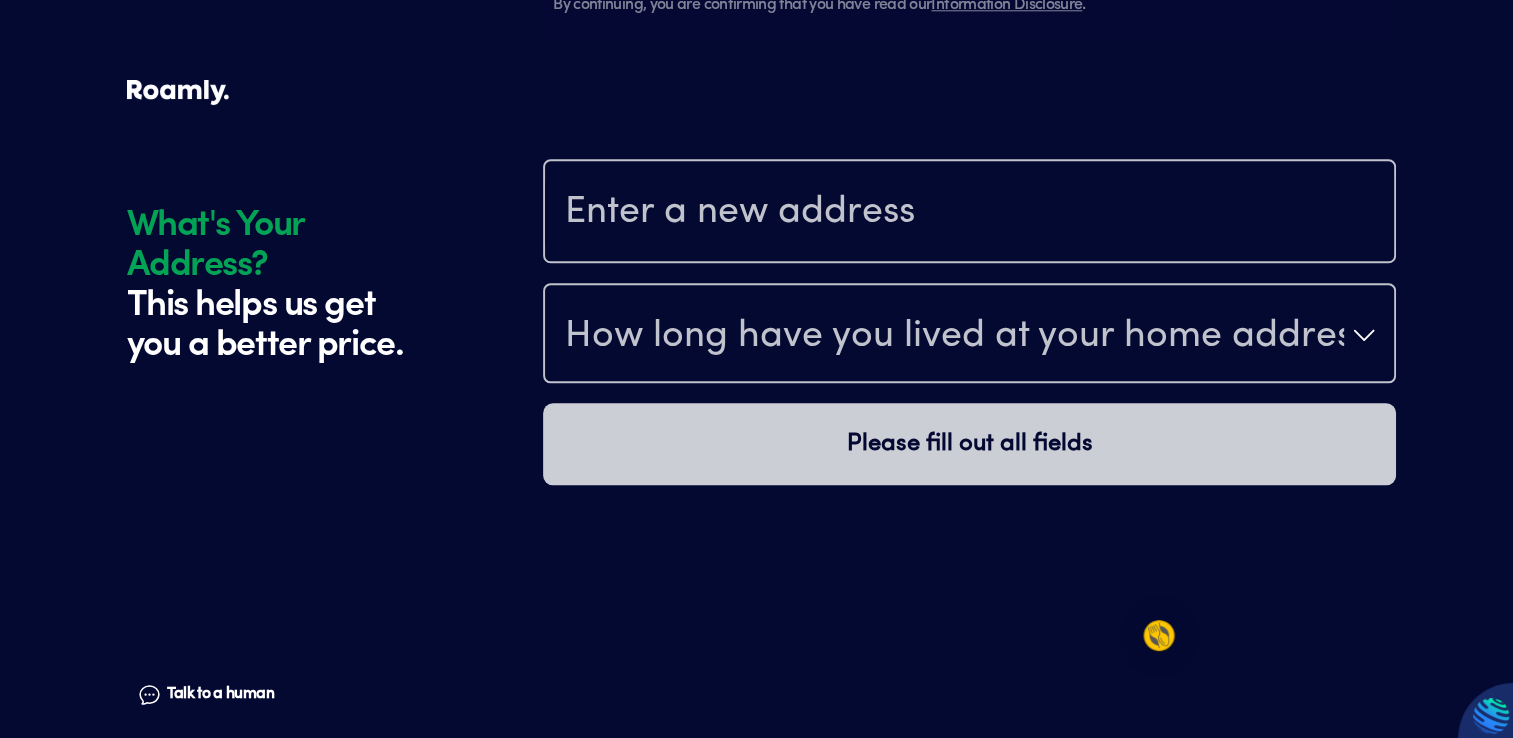 click at bounding box center [969, 213] 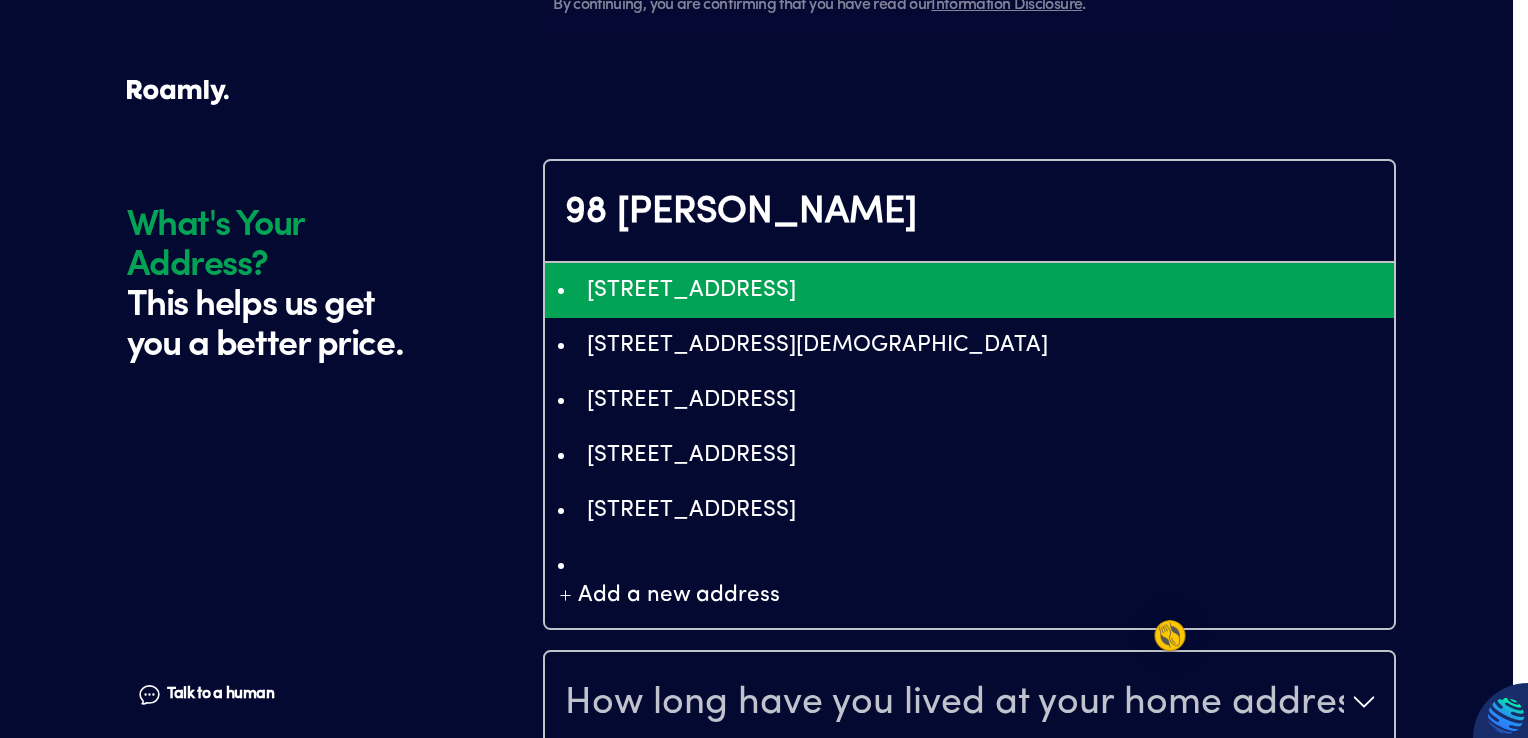 type on "ChIJRYLI_Uw69YgRTwbko-X_0FY" 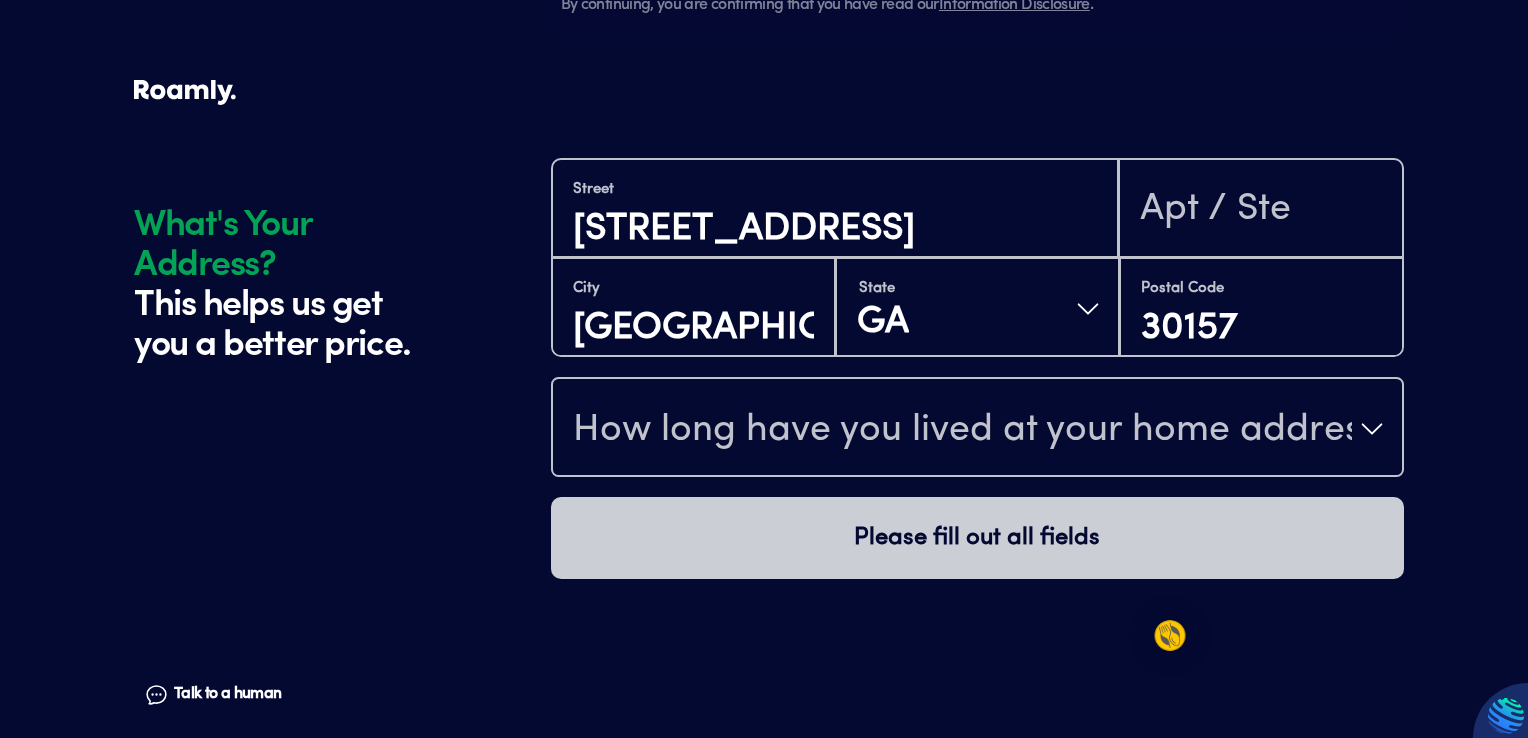 click on "How long have you lived at your home address?" at bounding box center [962, 431] 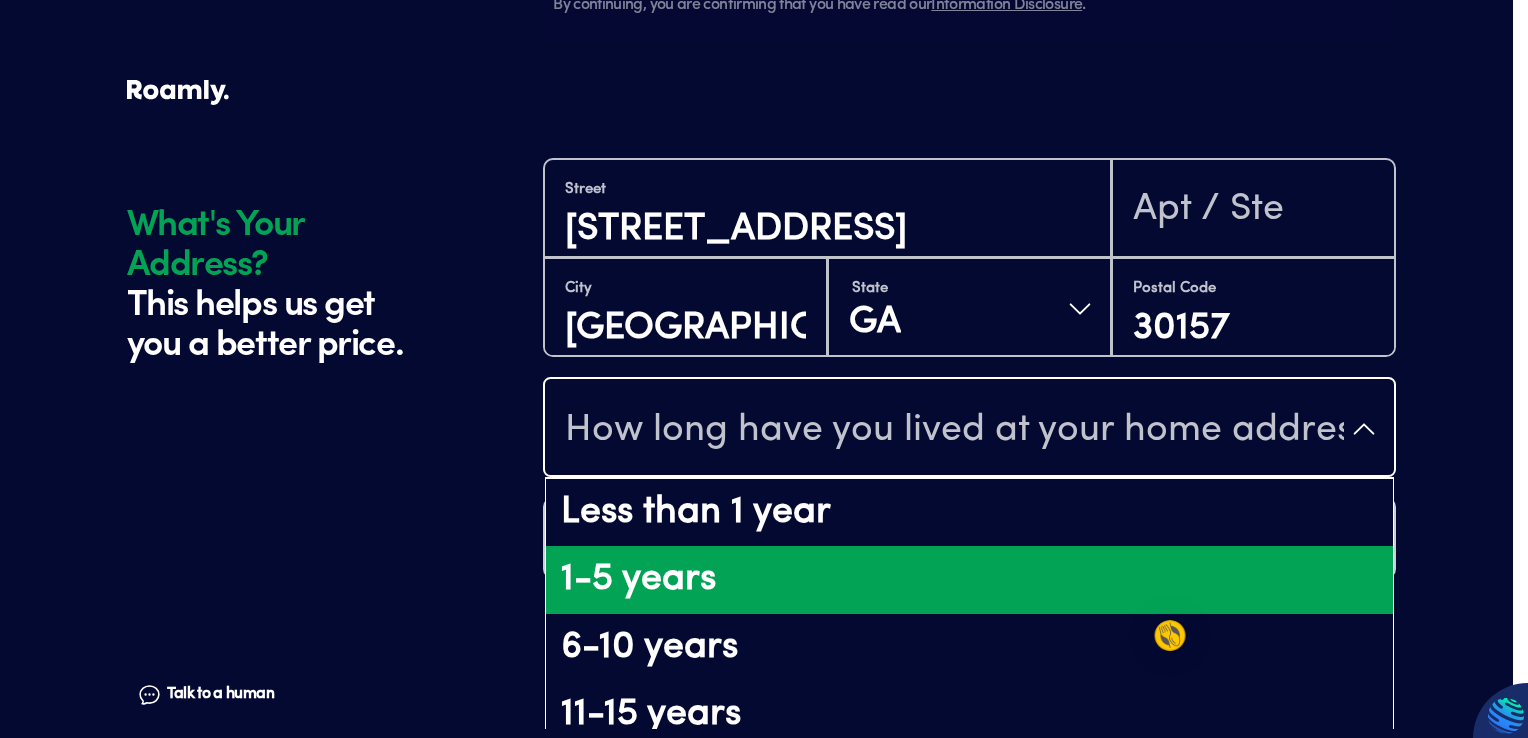 click on "1-5 years" at bounding box center (969, 580) 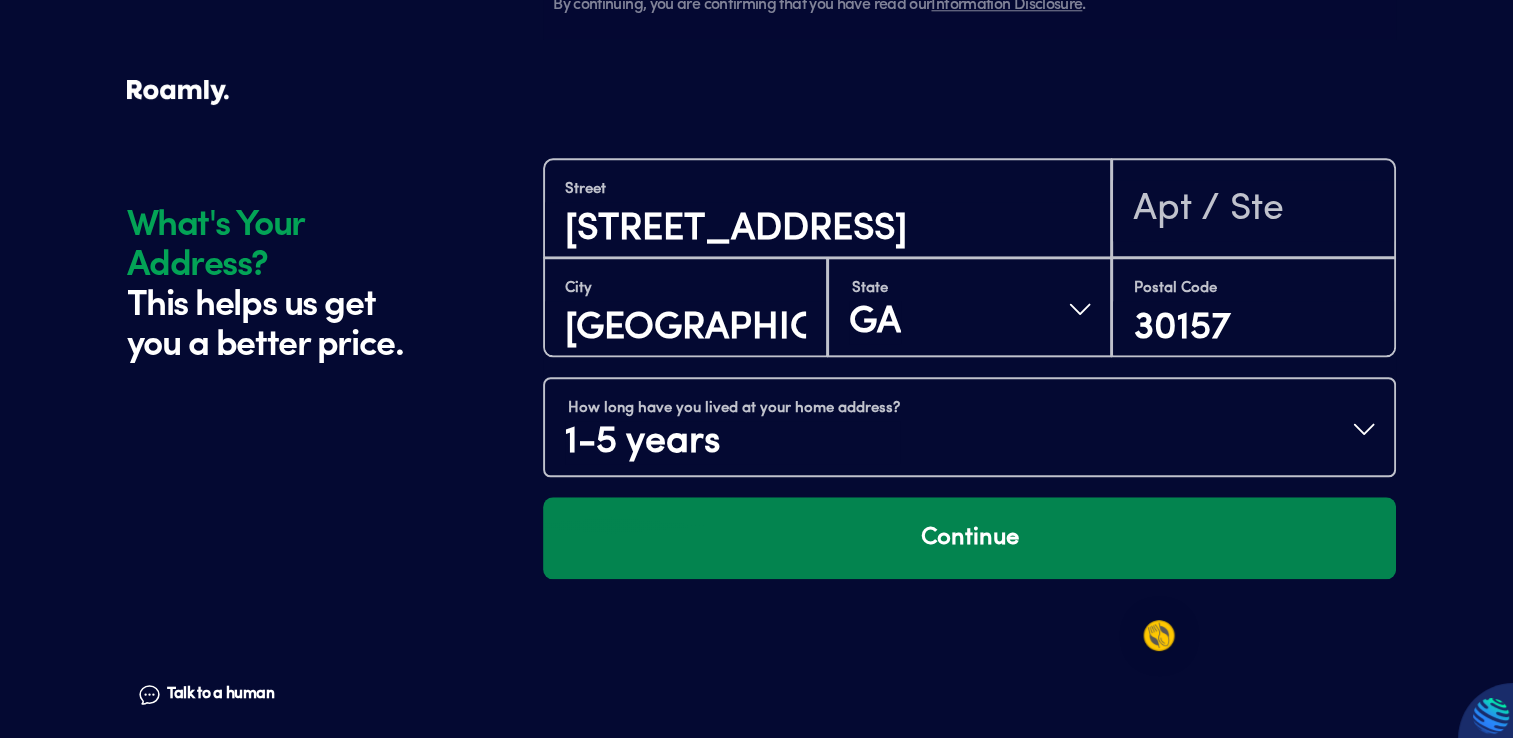 click on "Continue" at bounding box center (969, 538) 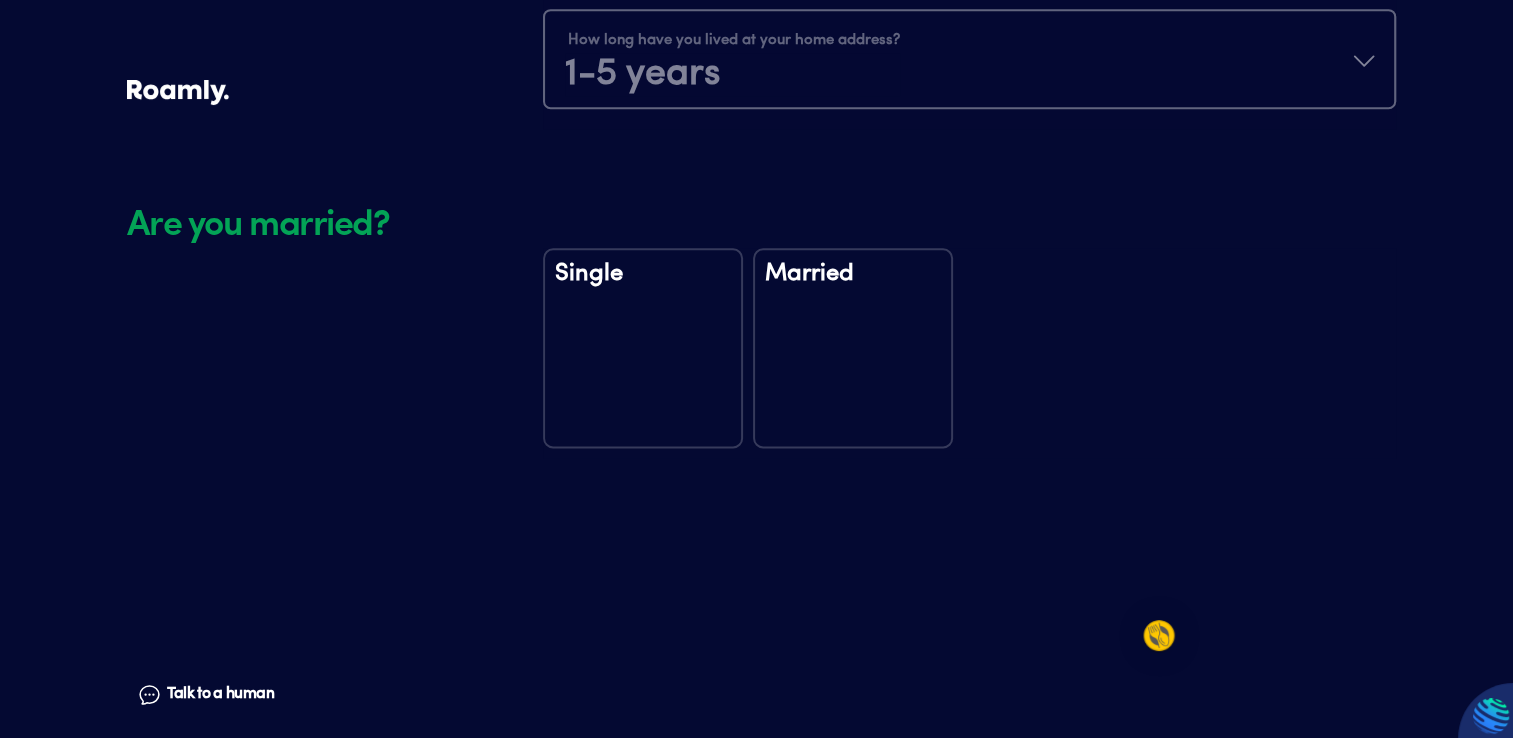 scroll, scrollTop: 2554, scrollLeft: 0, axis: vertical 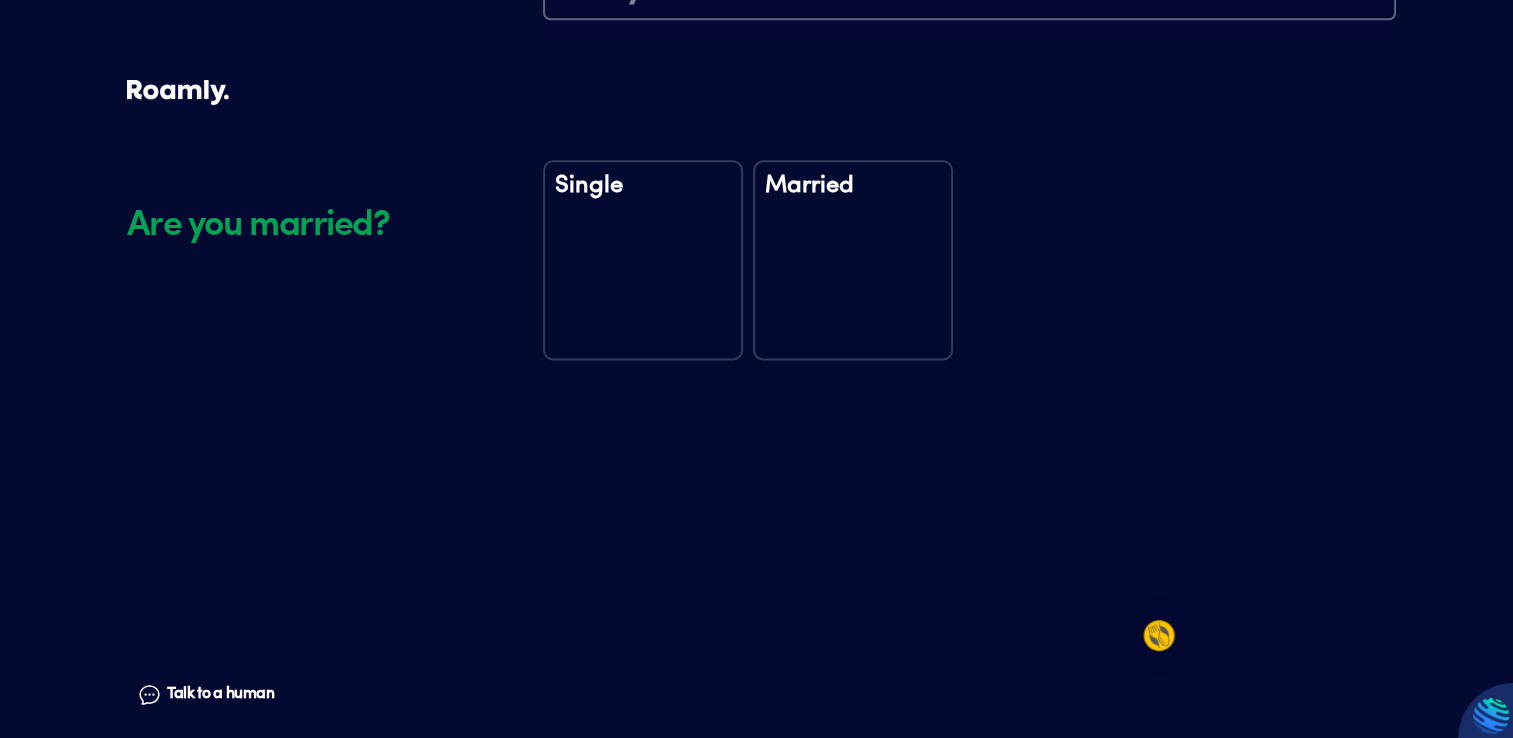 click on "Married" at bounding box center (853, 260) 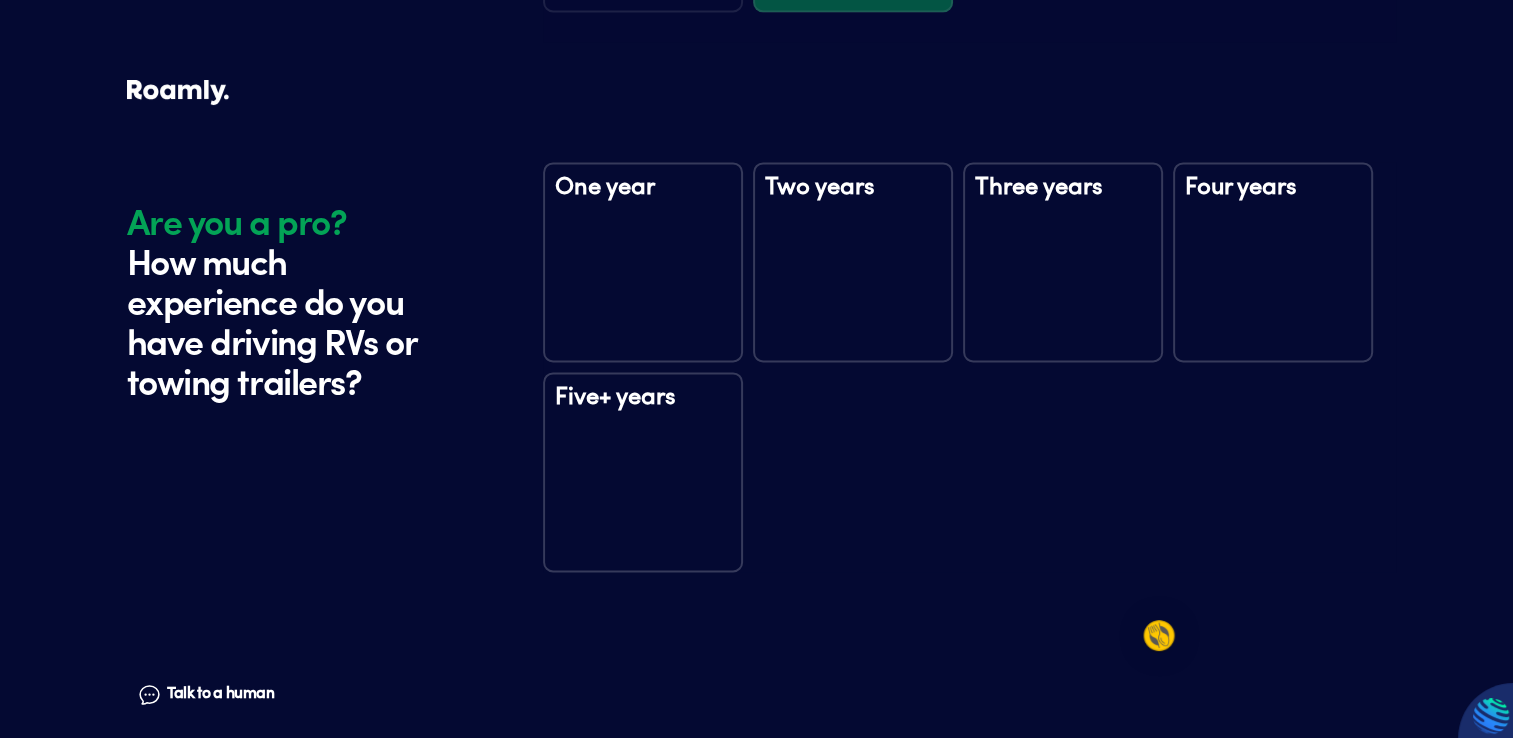 scroll, scrollTop: 2944, scrollLeft: 0, axis: vertical 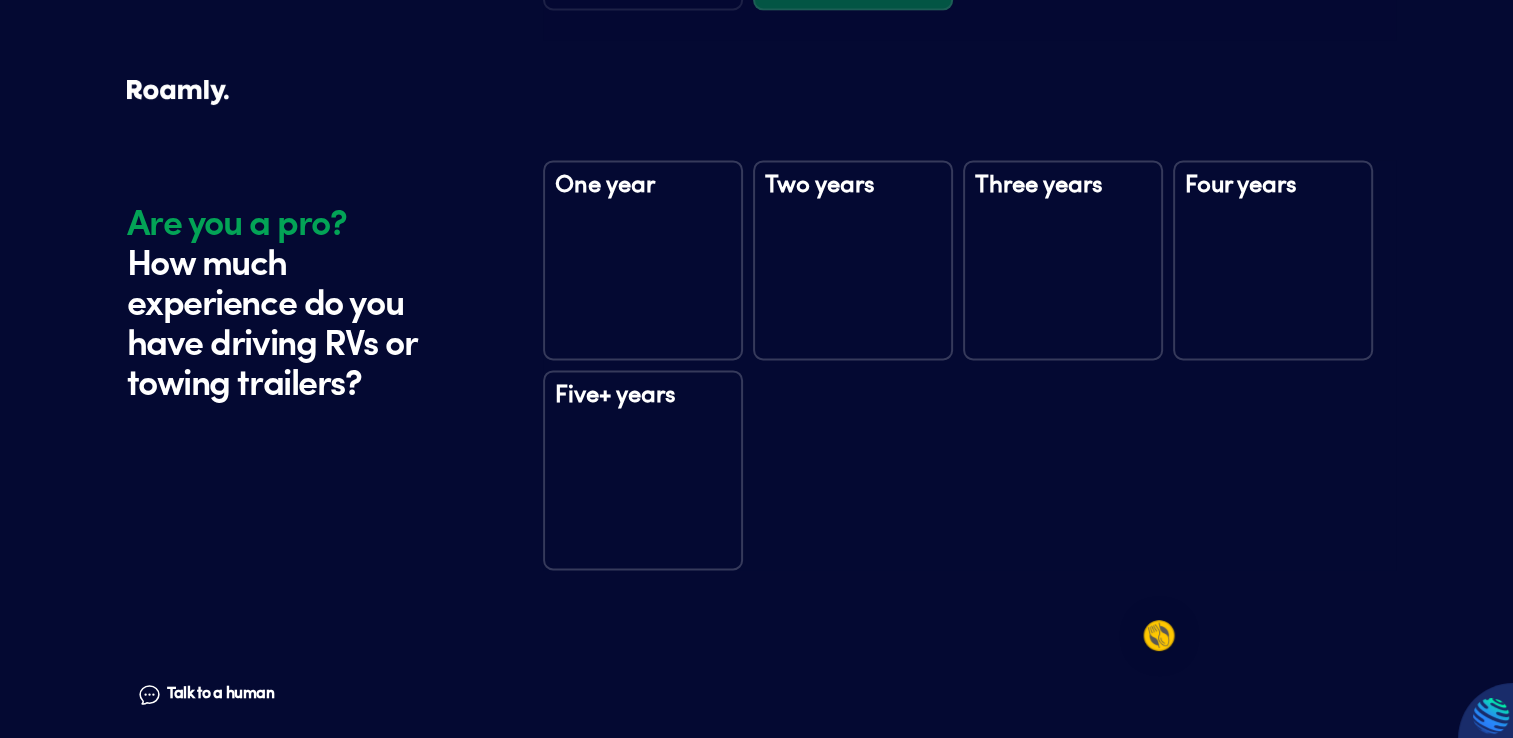 click on "Four years" at bounding box center (1273, 260) 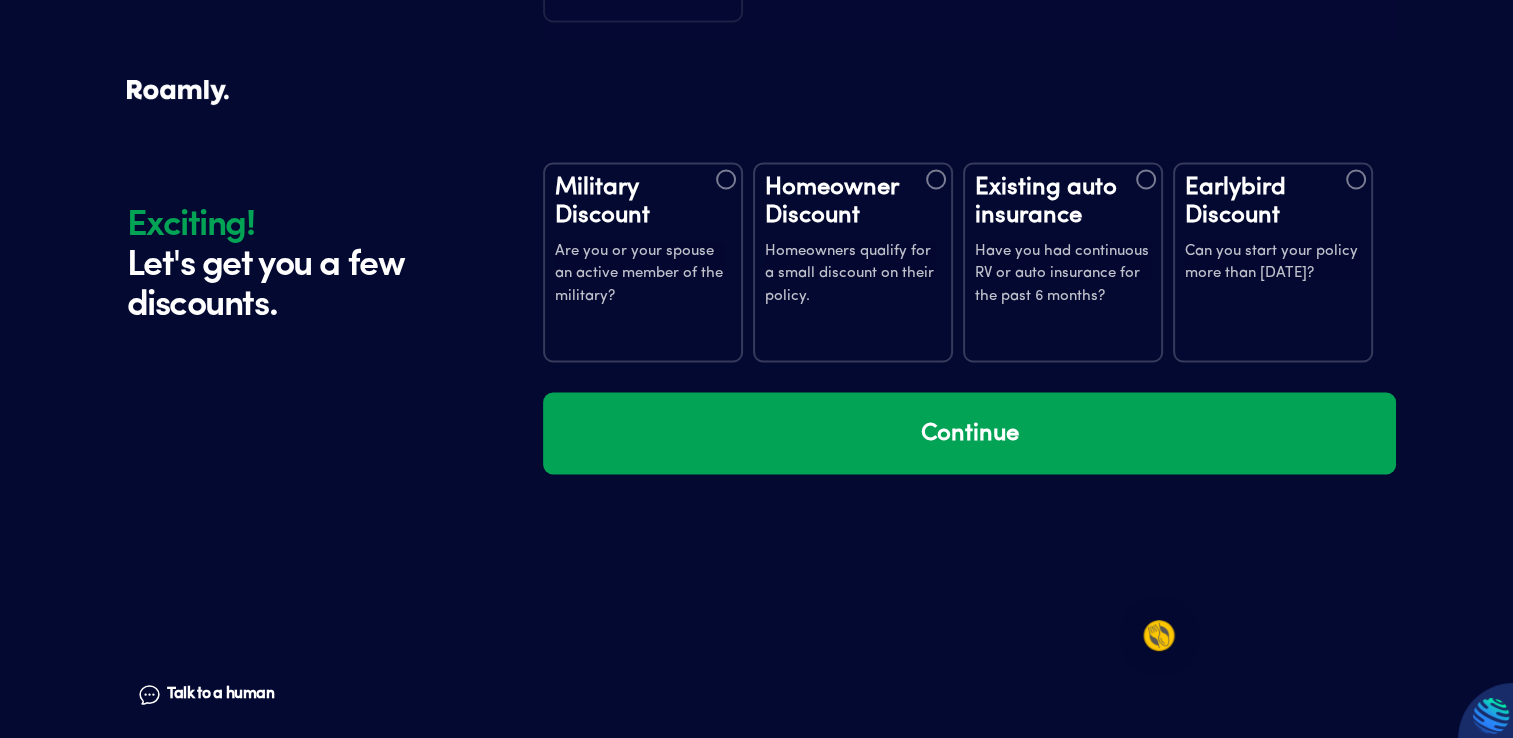 scroll, scrollTop: 3534, scrollLeft: 0, axis: vertical 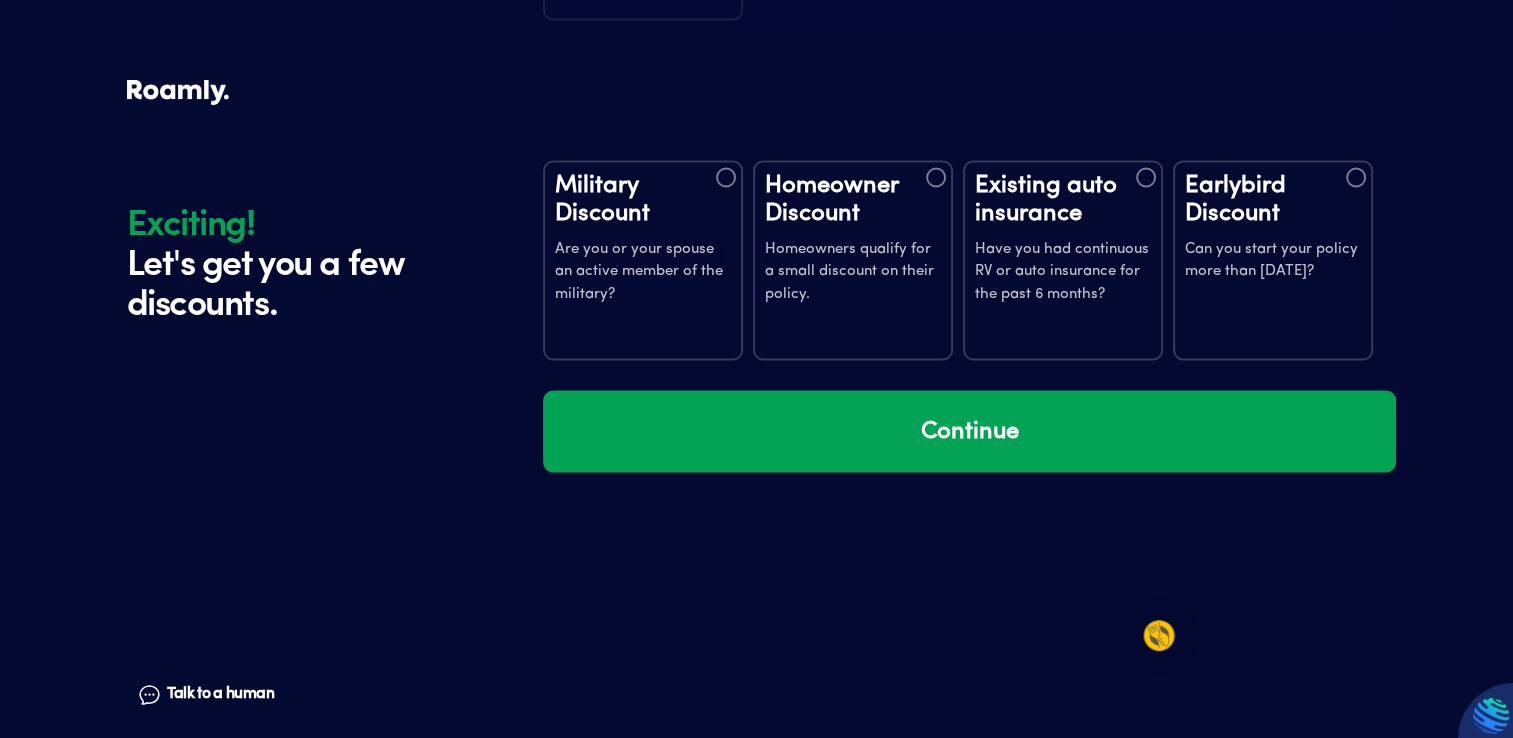 click at bounding box center (936, 177) 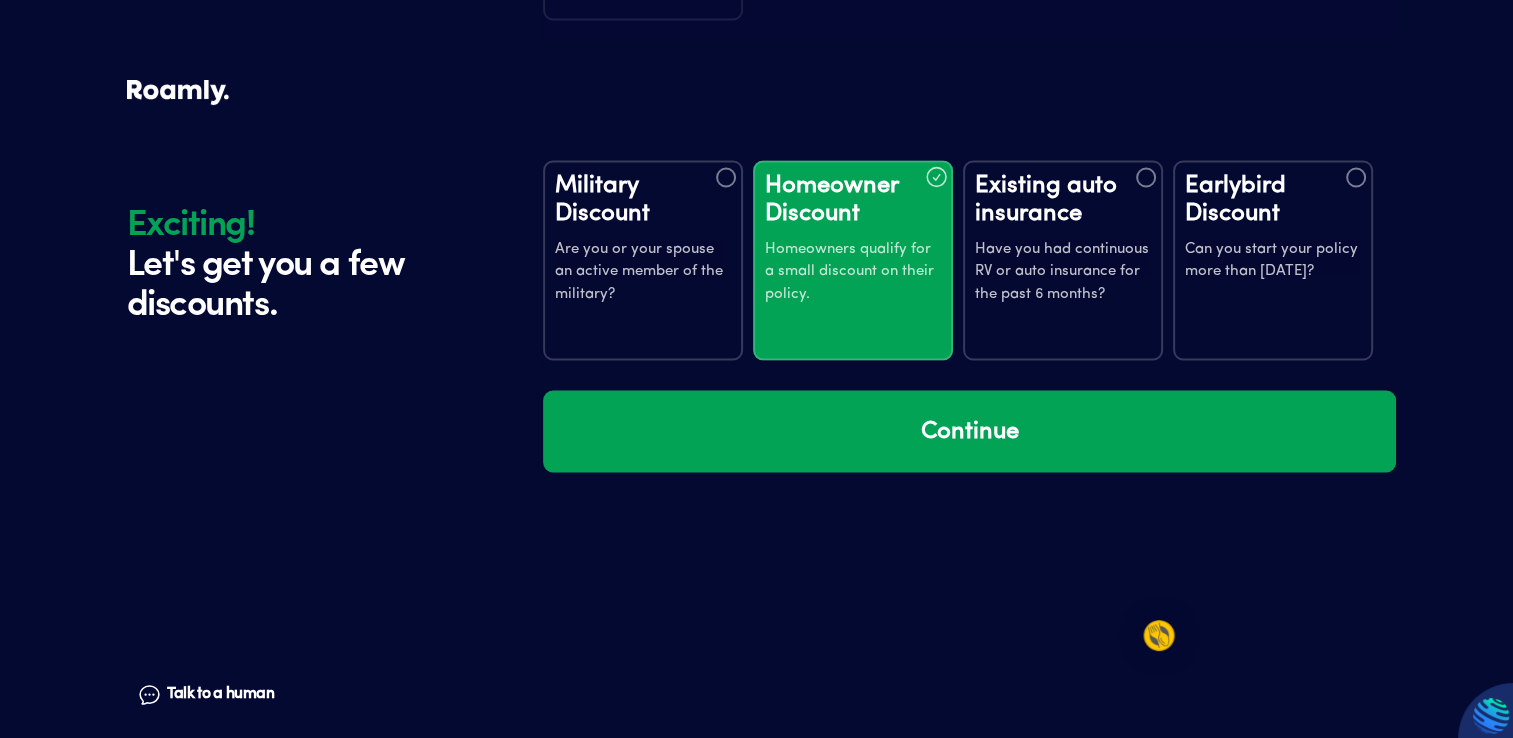 click at bounding box center [1146, 177] 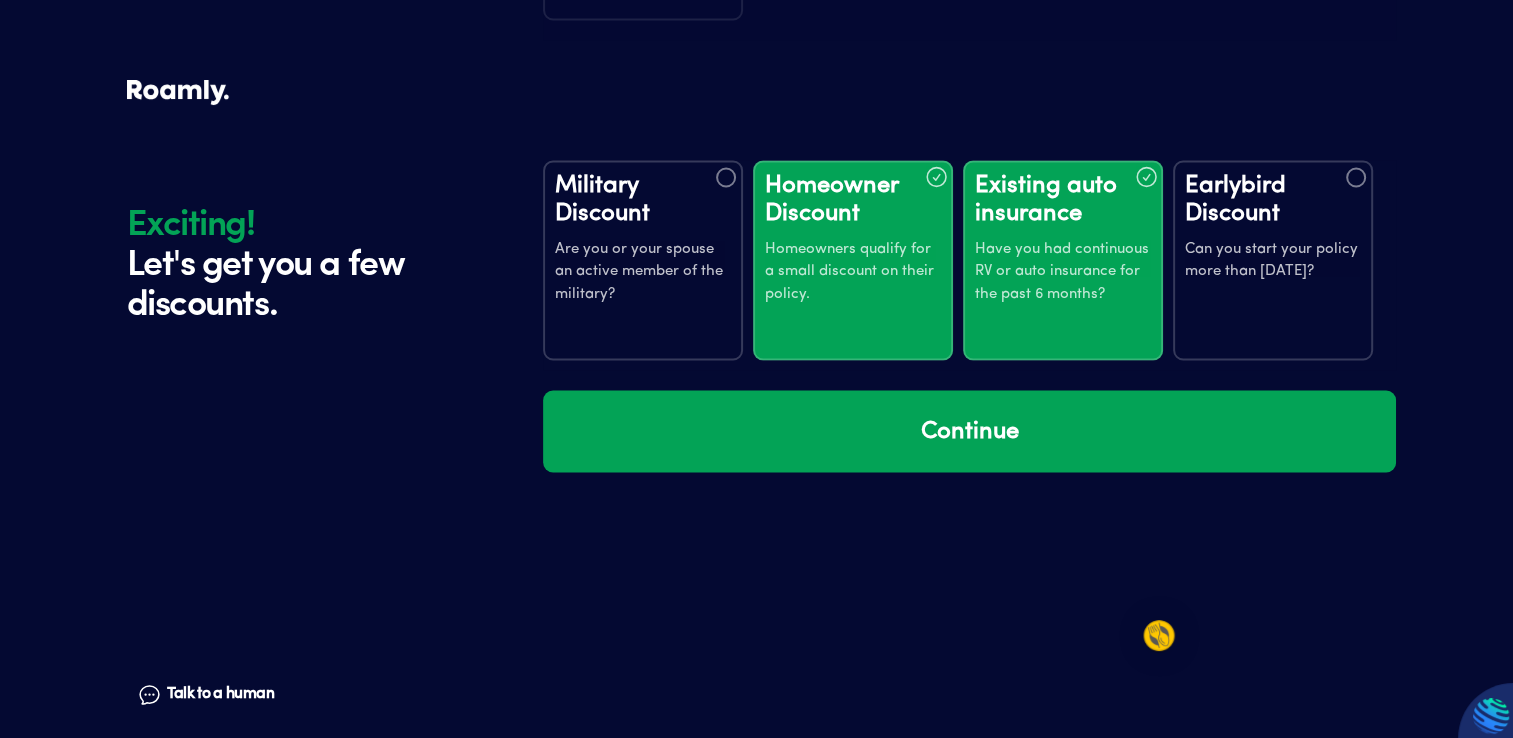 click at bounding box center [1356, 177] 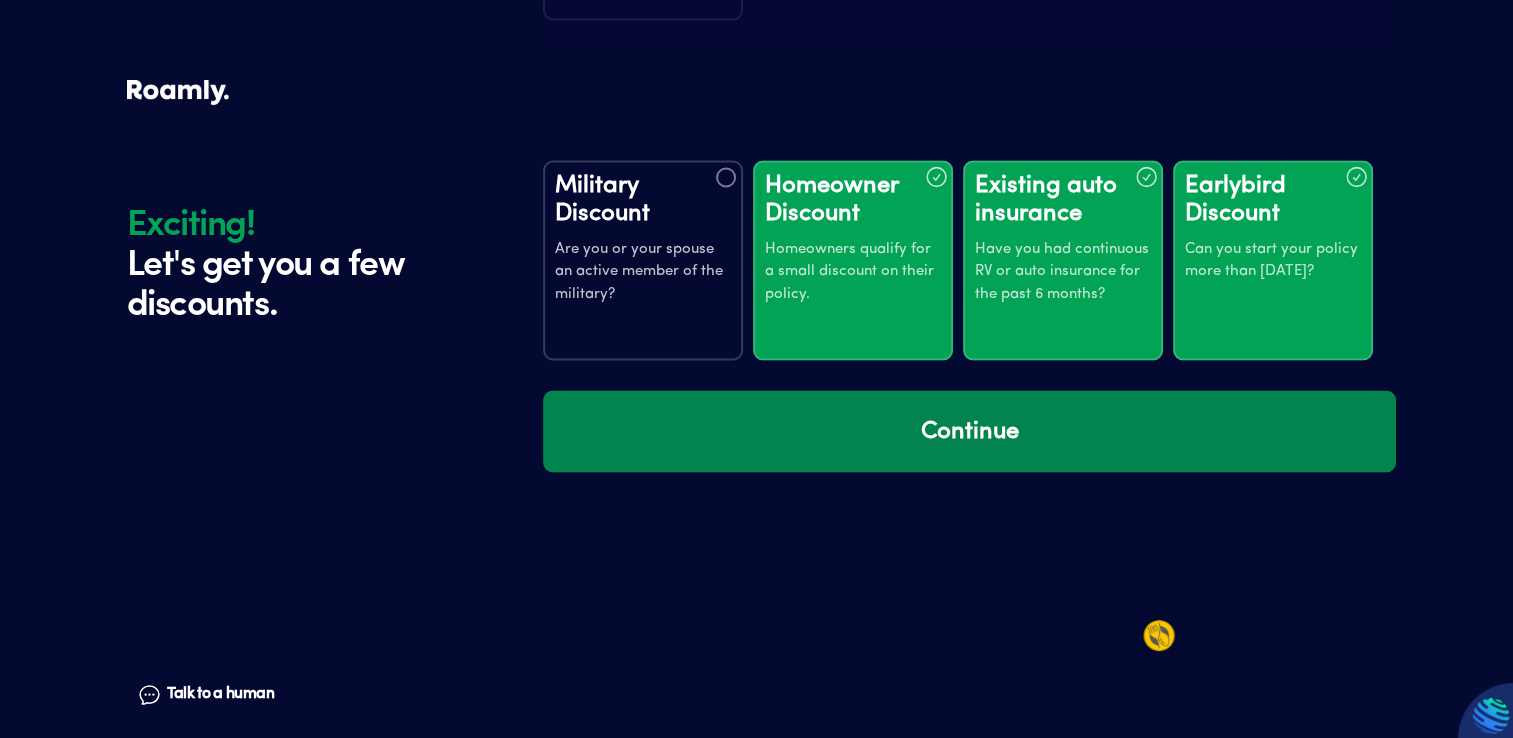 click on "Continue" at bounding box center [969, 431] 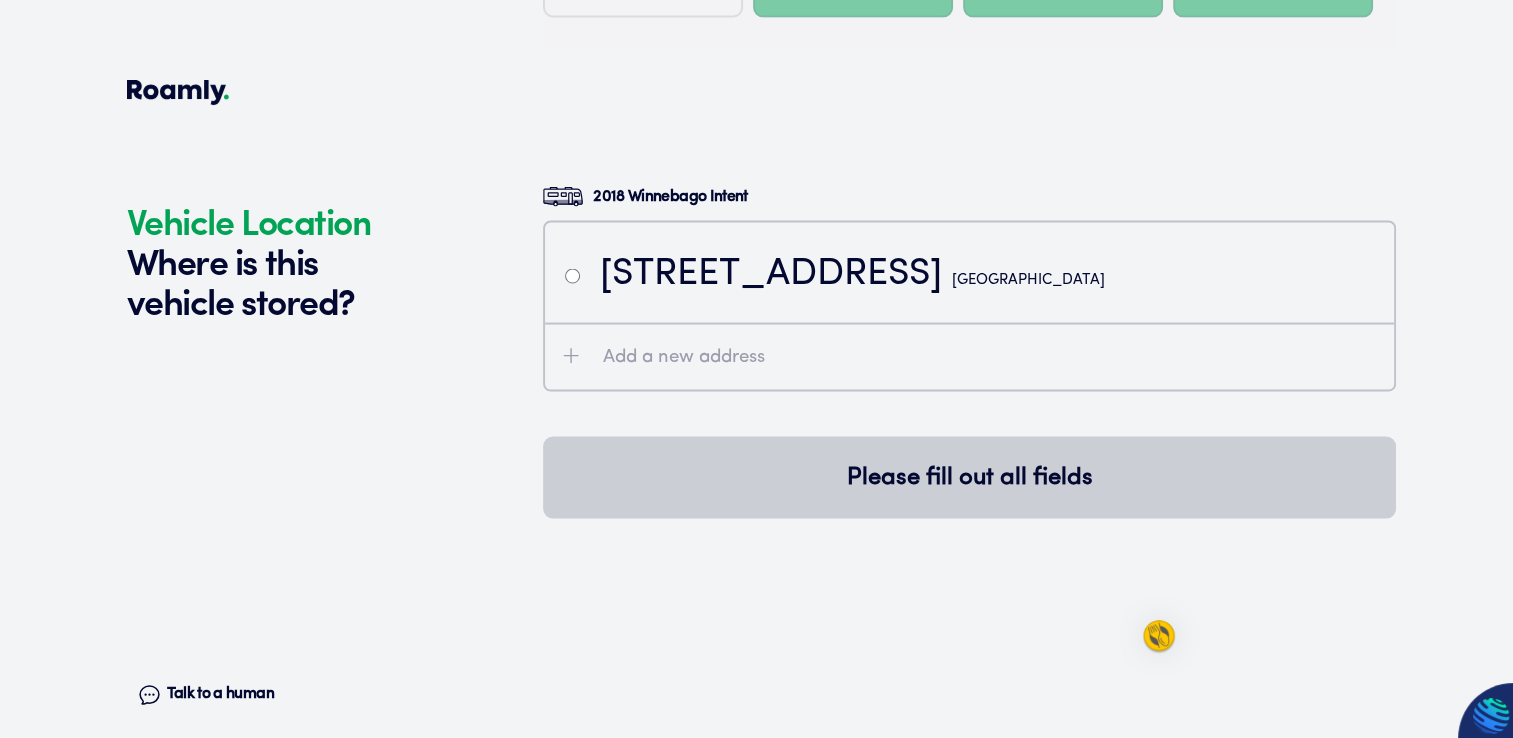 scroll, scrollTop: 3924, scrollLeft: 0, axis: vertical 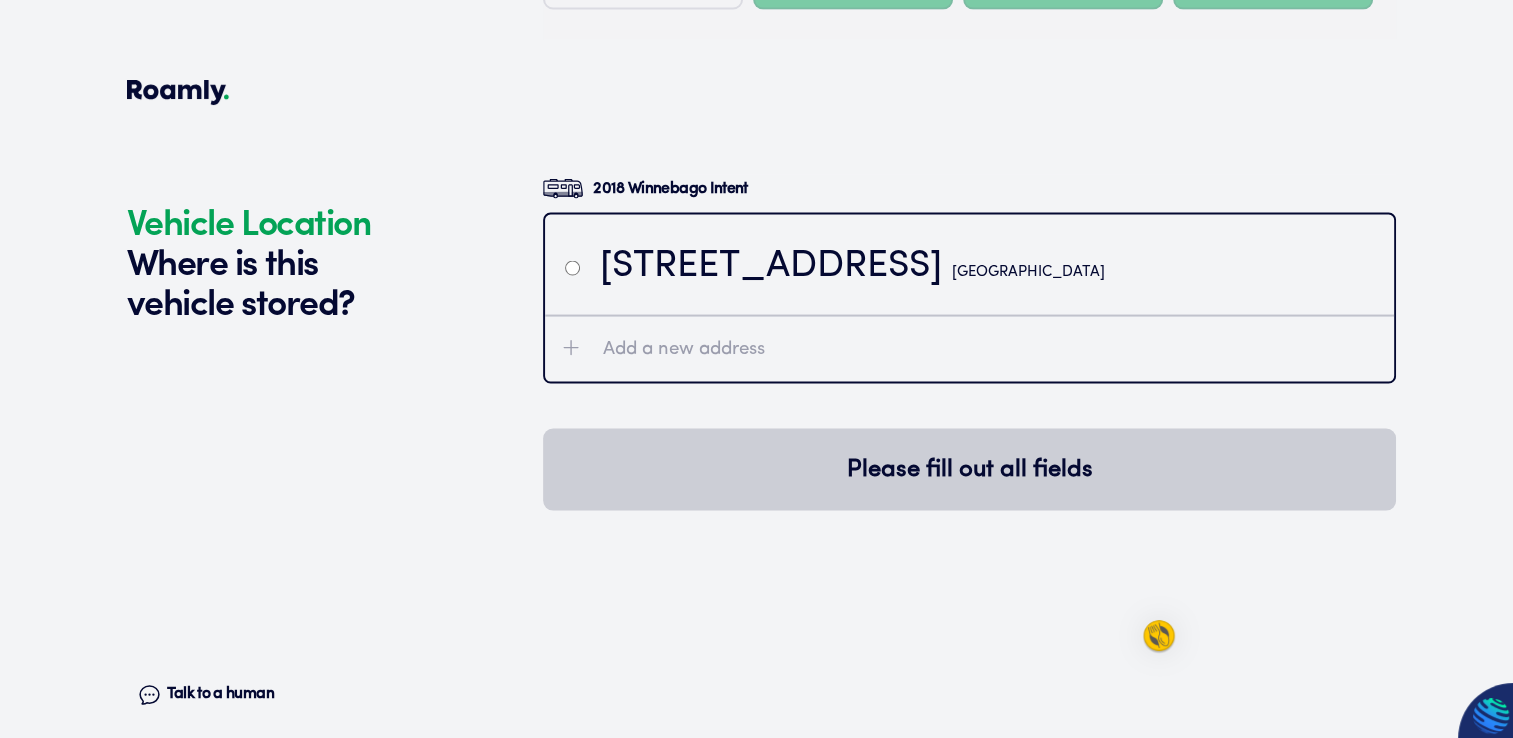 click at bounding box center (572, 268) 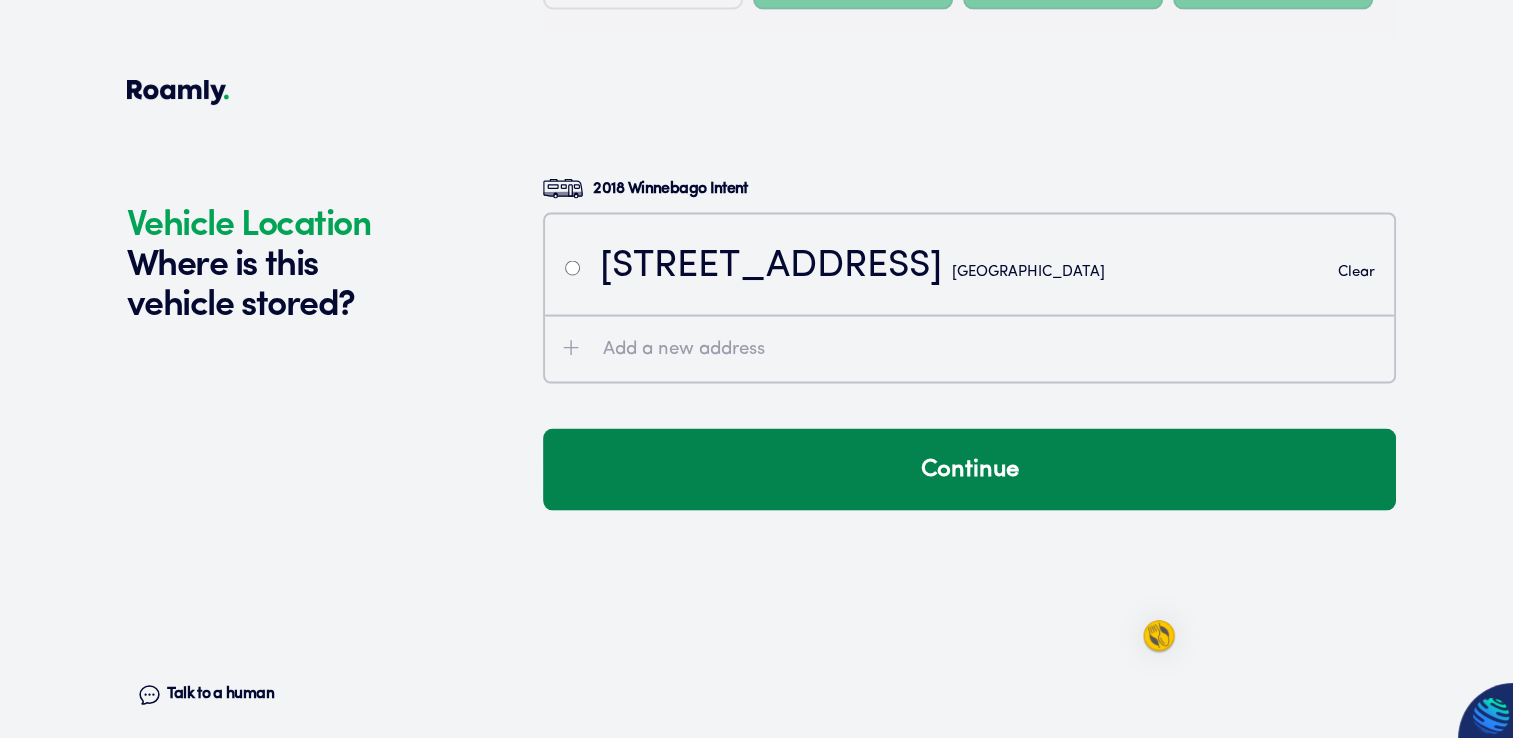 click on "Continue" at bounding box center [969, 470] 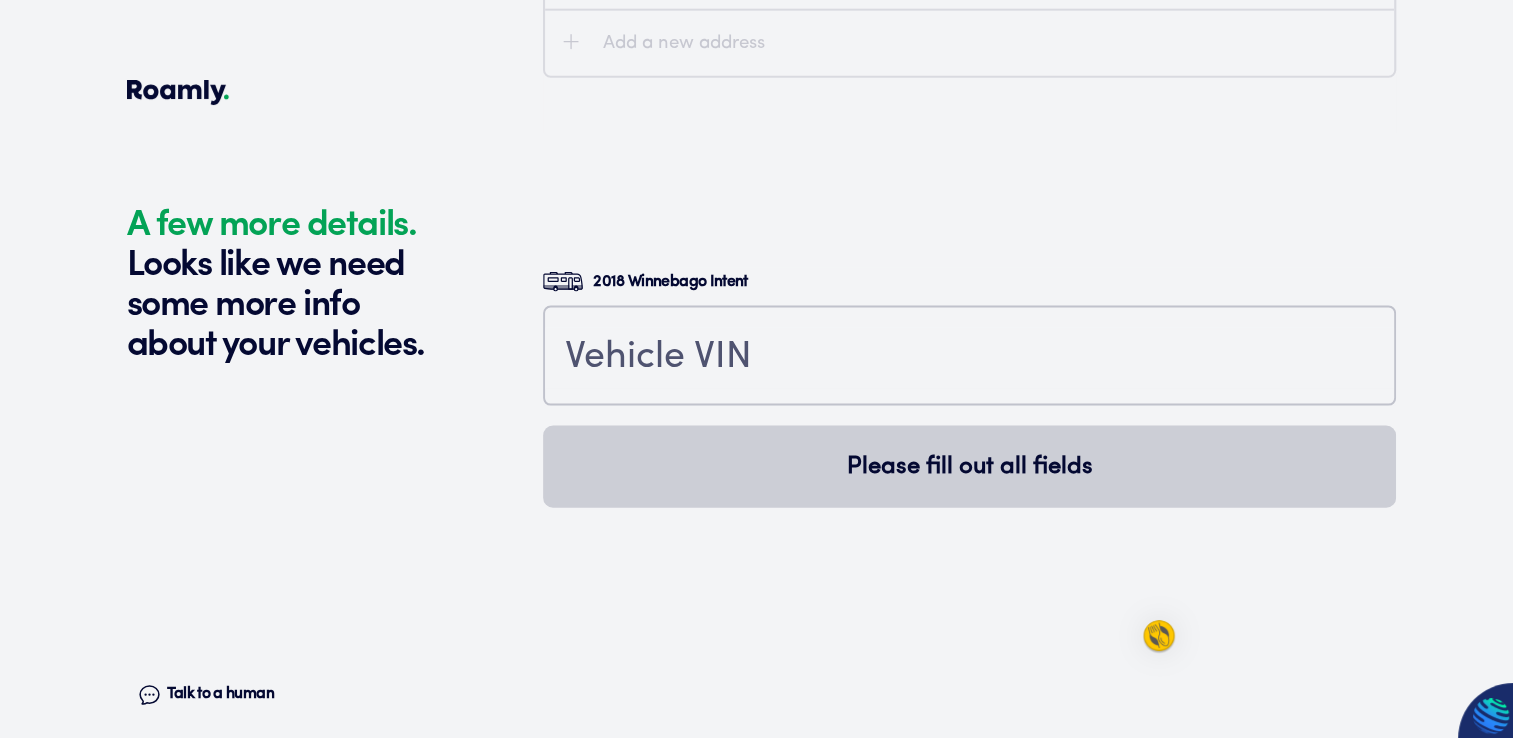 scroll, scrollTop: 4362, scrollLeft: 0, axis: vertical 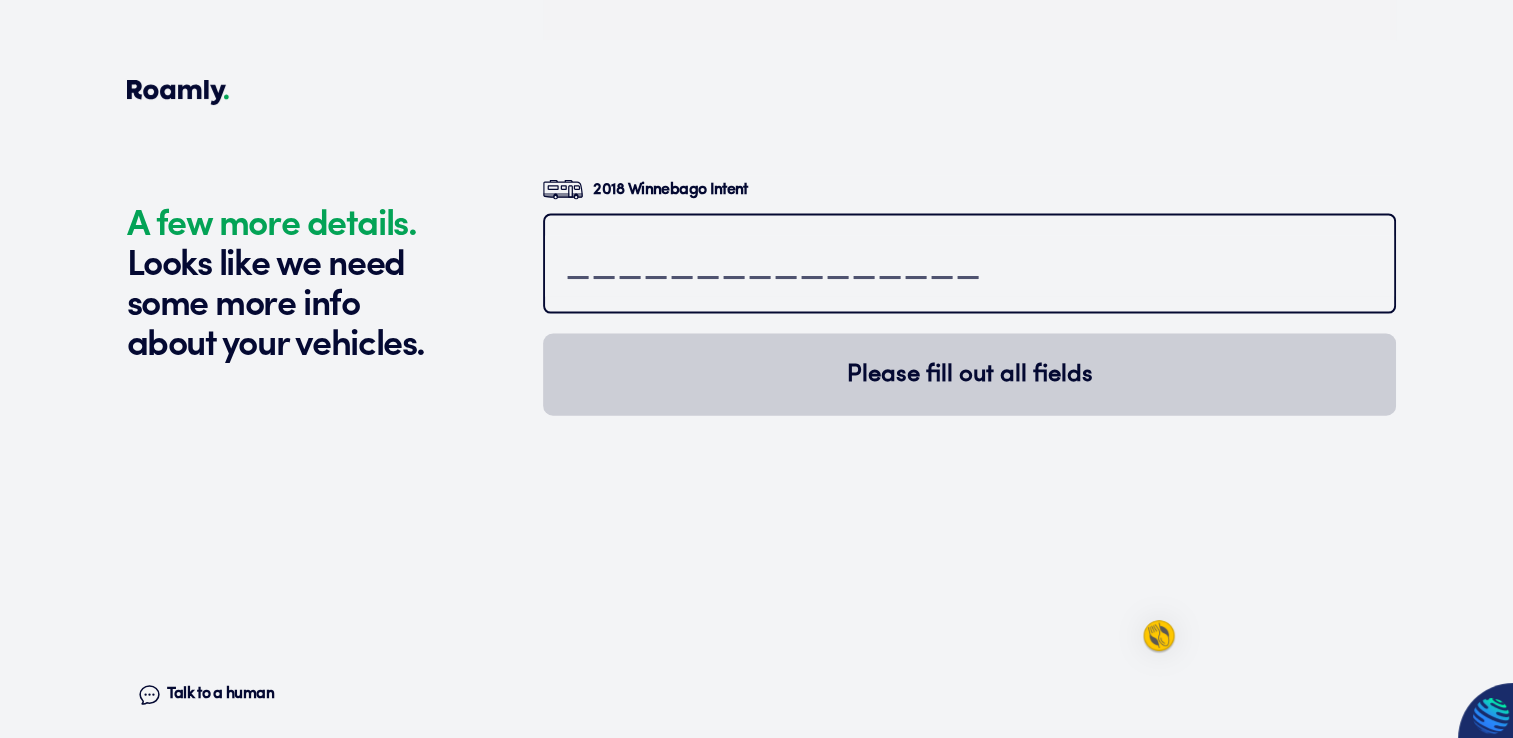 click at bounding box center [969, 266] 